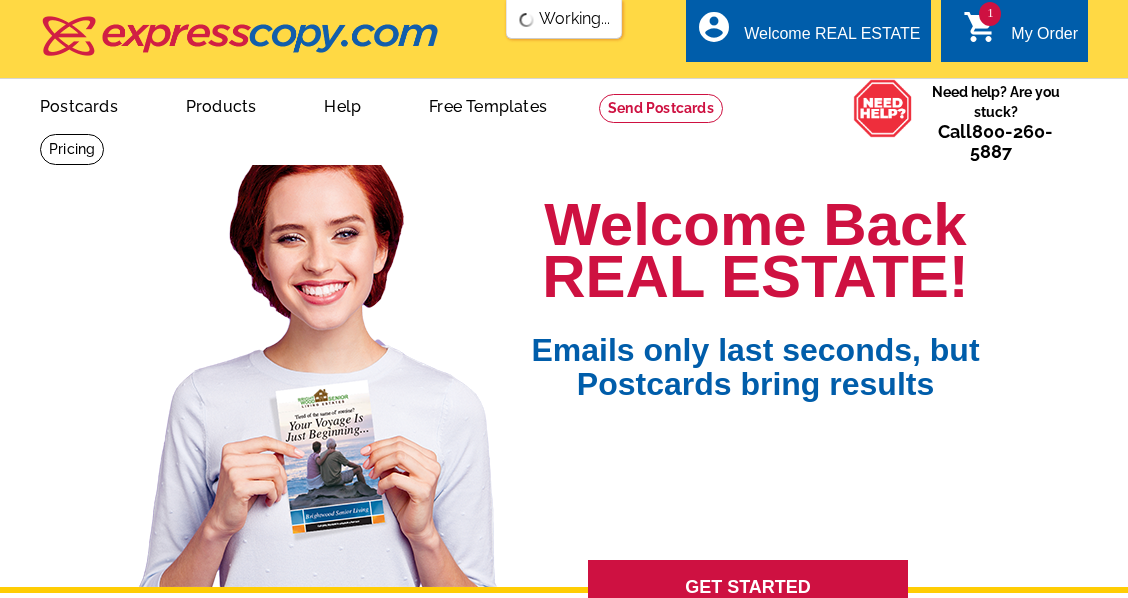 scroll, scrollTop: 0, scrollLeft: 0, axis: both 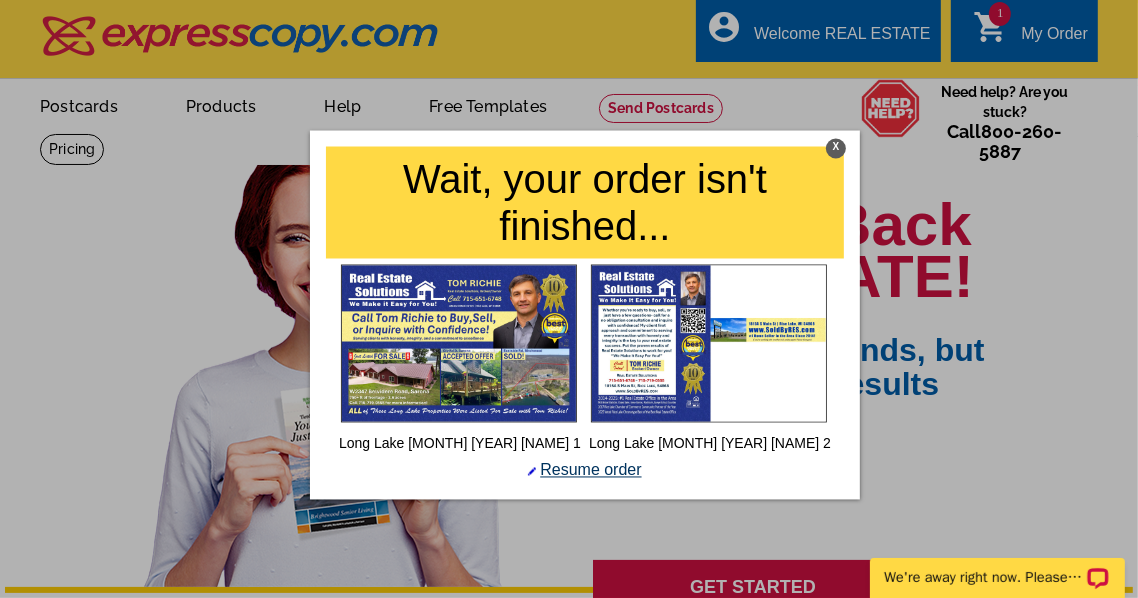 click on "Resume order" at bounding box center [584, 470] 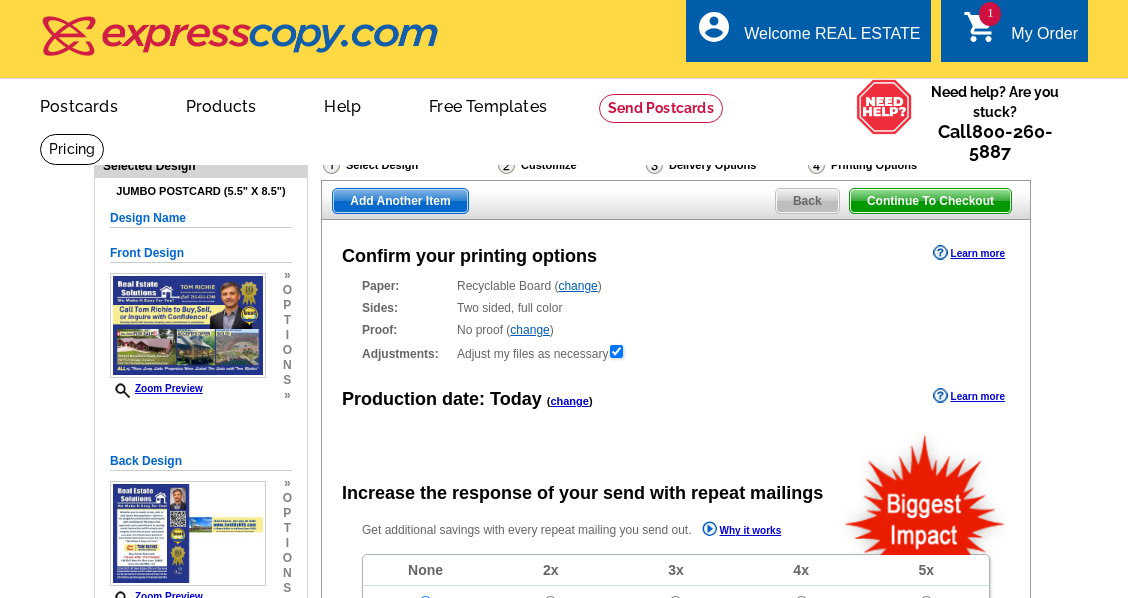 scroll, scrollTop: 0, scrollLeft: 0, axis: both 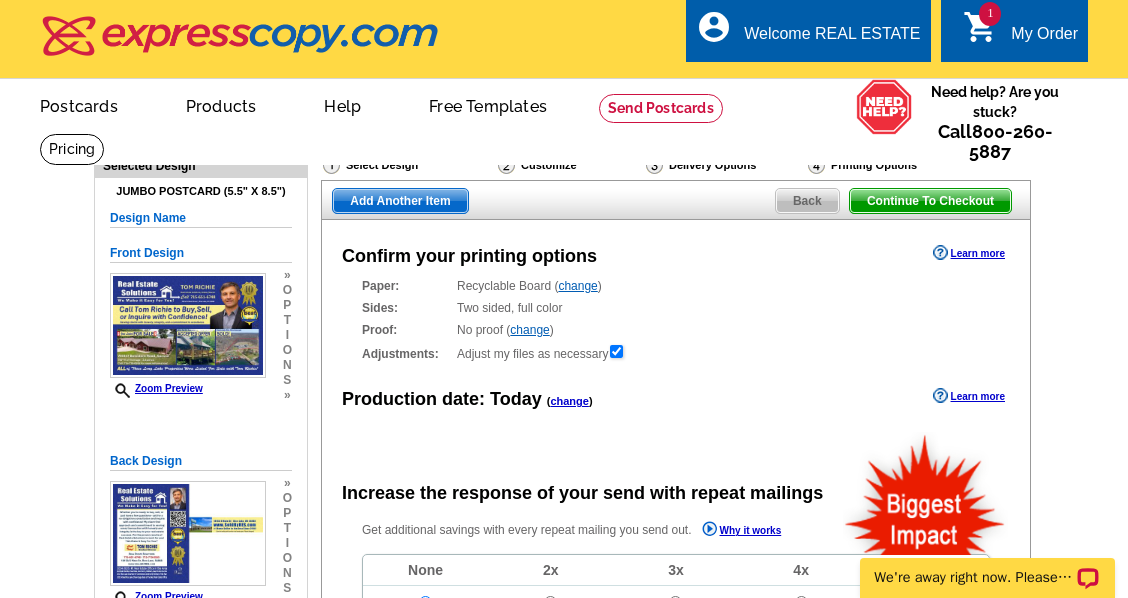 click on "My Order" at bounding box center (1044, 39) 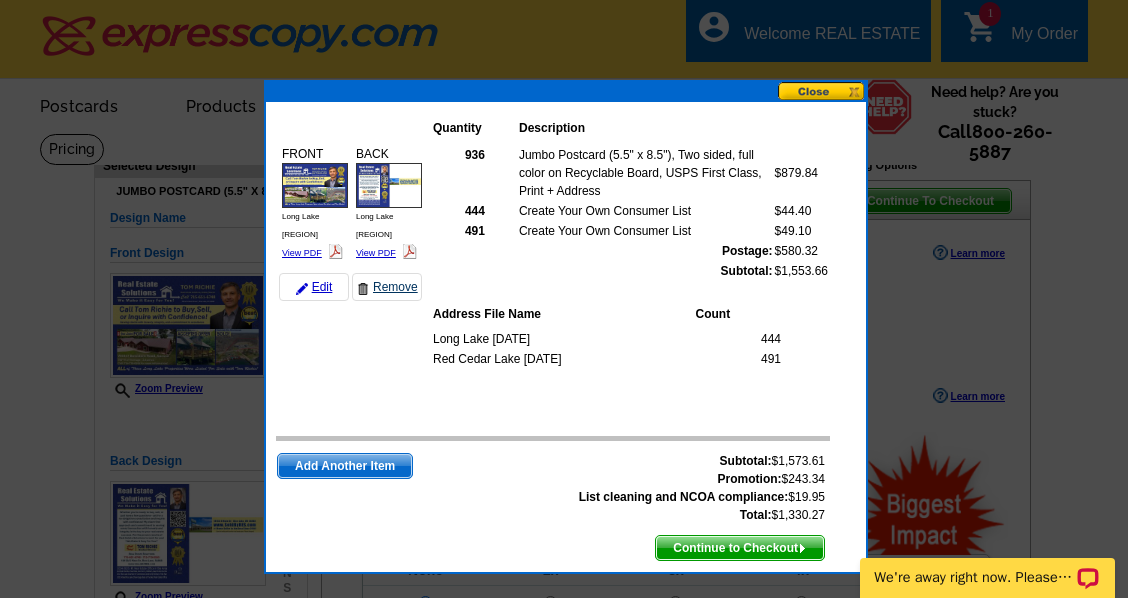 click on "Remove" at bounding box center (387, 287) 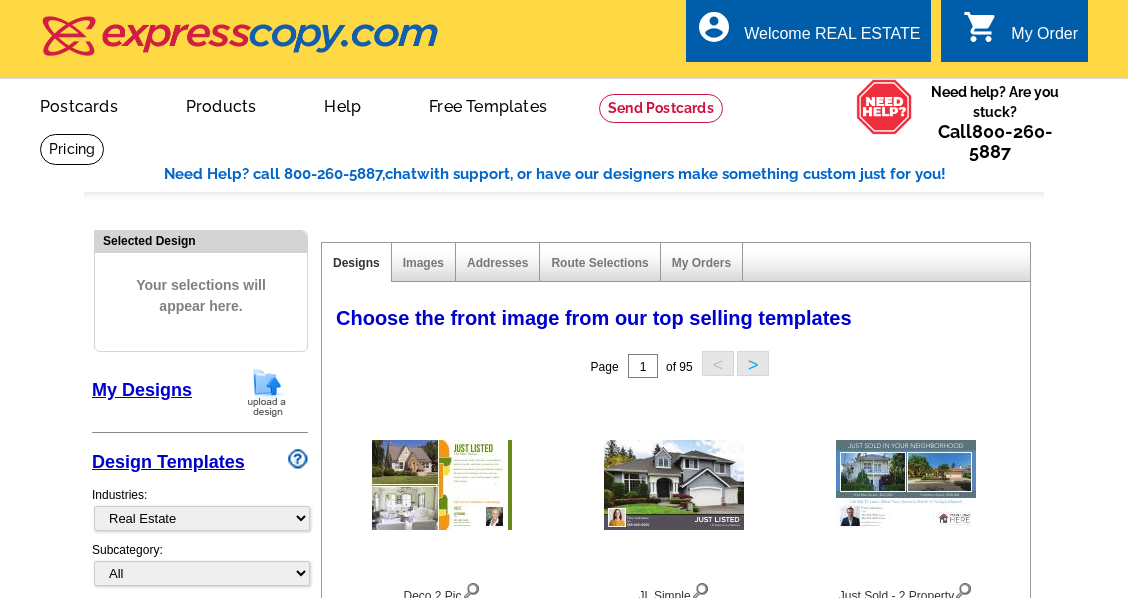 select on "785" 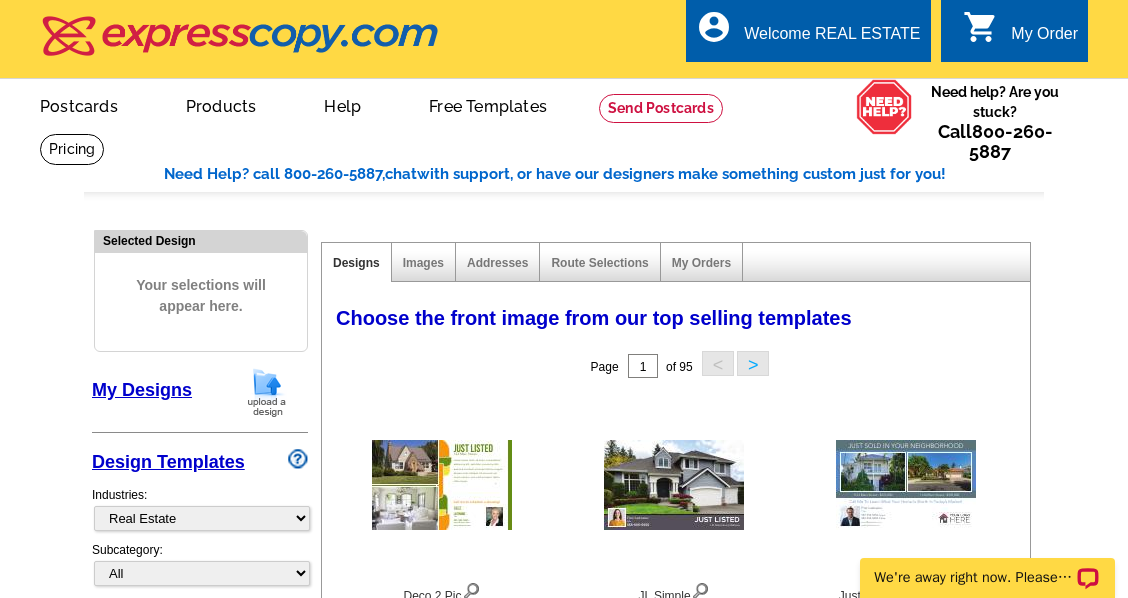 scroll, scrollTop: 0, scrollLeft: 0, axis: both 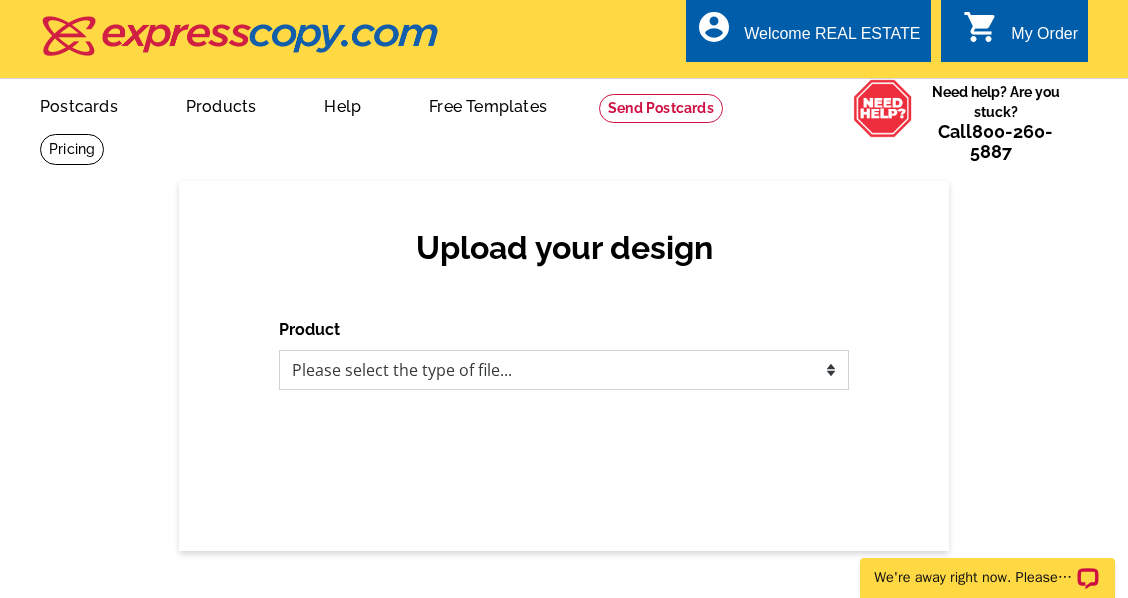 click on "Please select the type of file...
Postcards
Business Cards
Letters and flyers
Greeting Cards
Door Hangers" at bounding box center [564, 370] 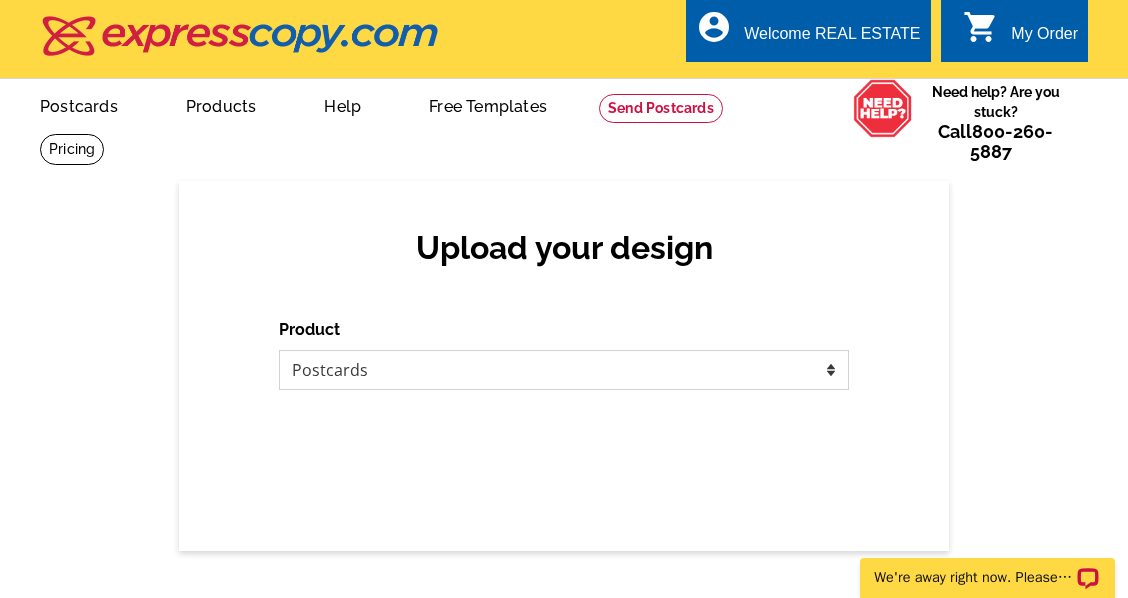 click on "Please select the type of file...
Postcards
Business Cards
Letters and flyers
Greeting Cards
Door Hangers" at bounding box center [564, 370] 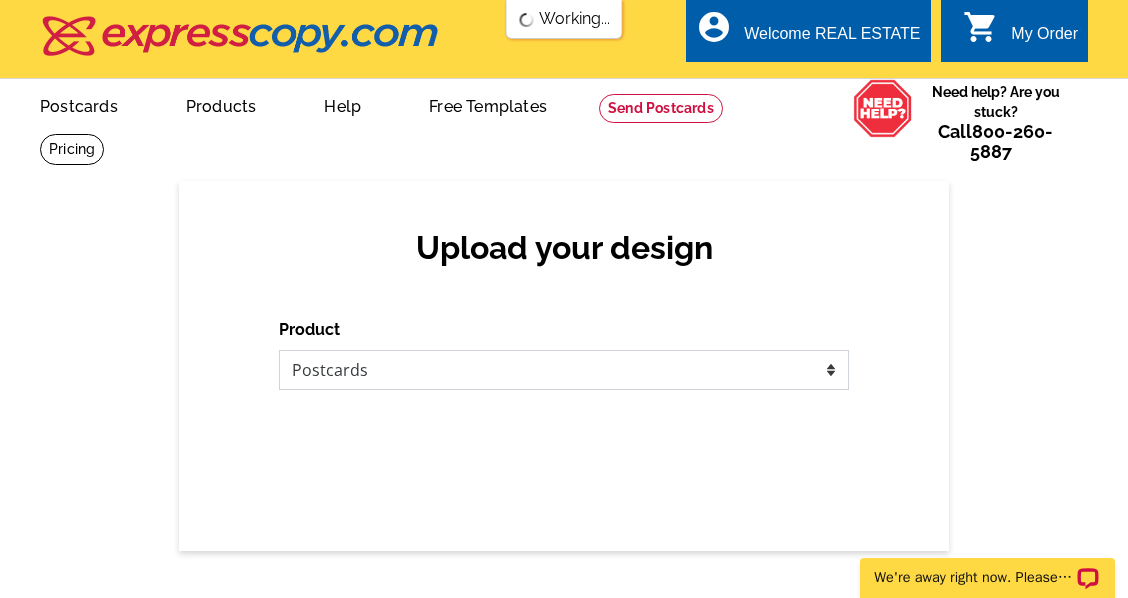 scroll, scrollTop: 0, scrollLeft: 0, axis: both 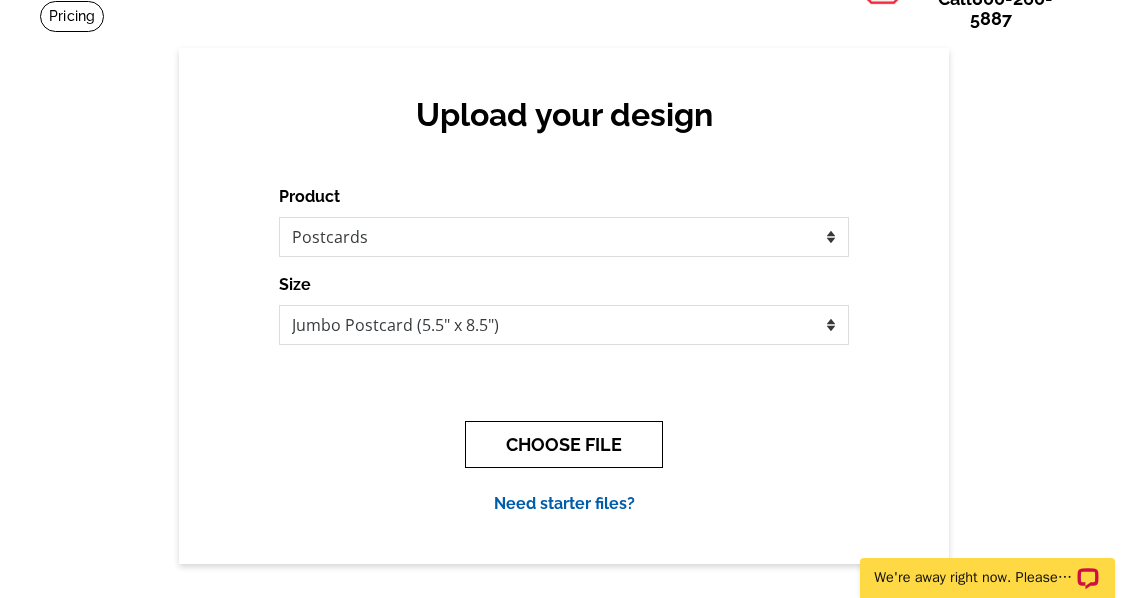 click on "CHOOSE FILE" at bounding box center (564, 444) 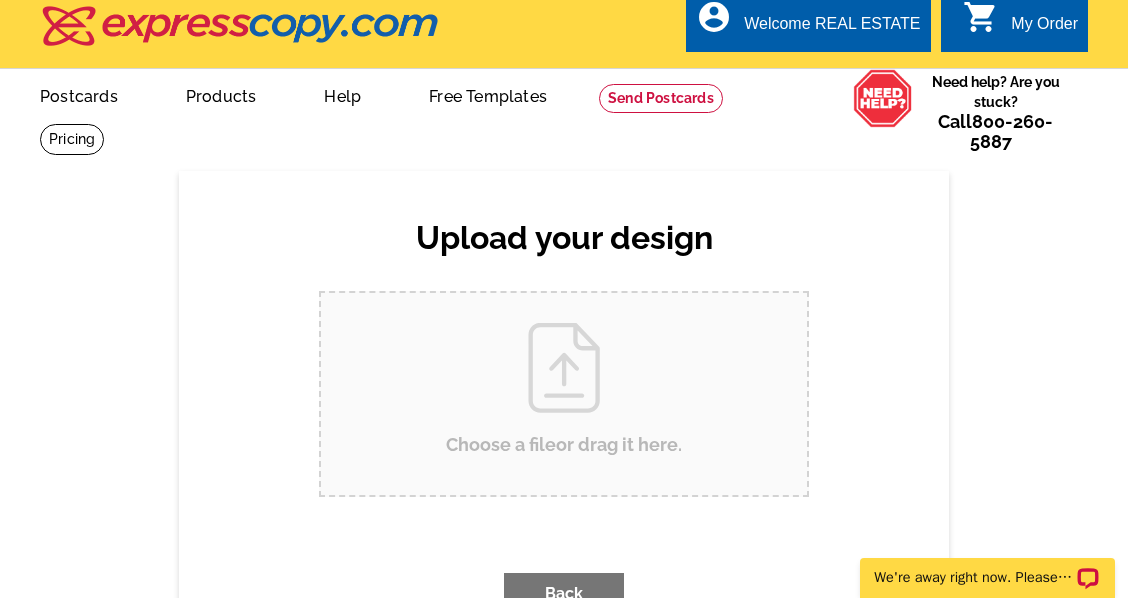 scroll, scrollTop: 0, scrollLeft: 0, axis: both 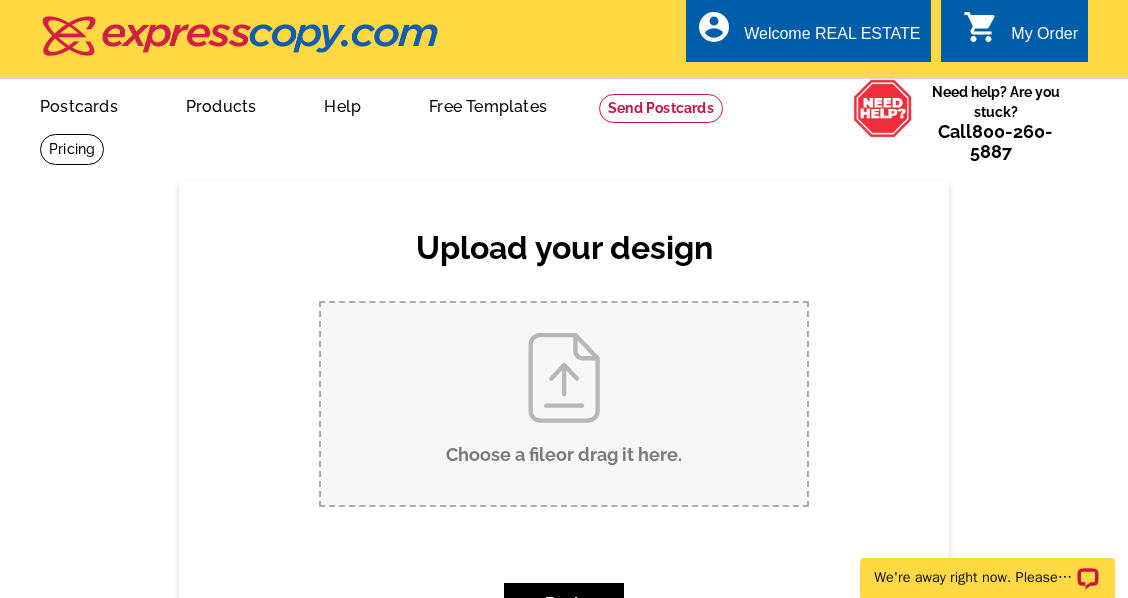 click on "Choose a file  or drag it here ." at bounding box center [564, 404] 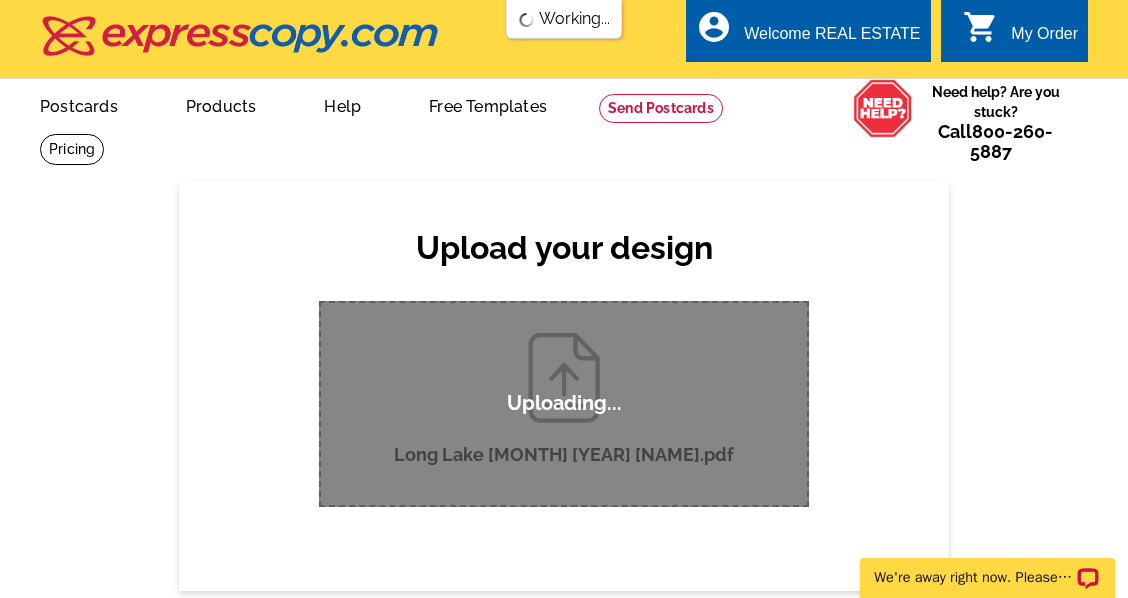 type 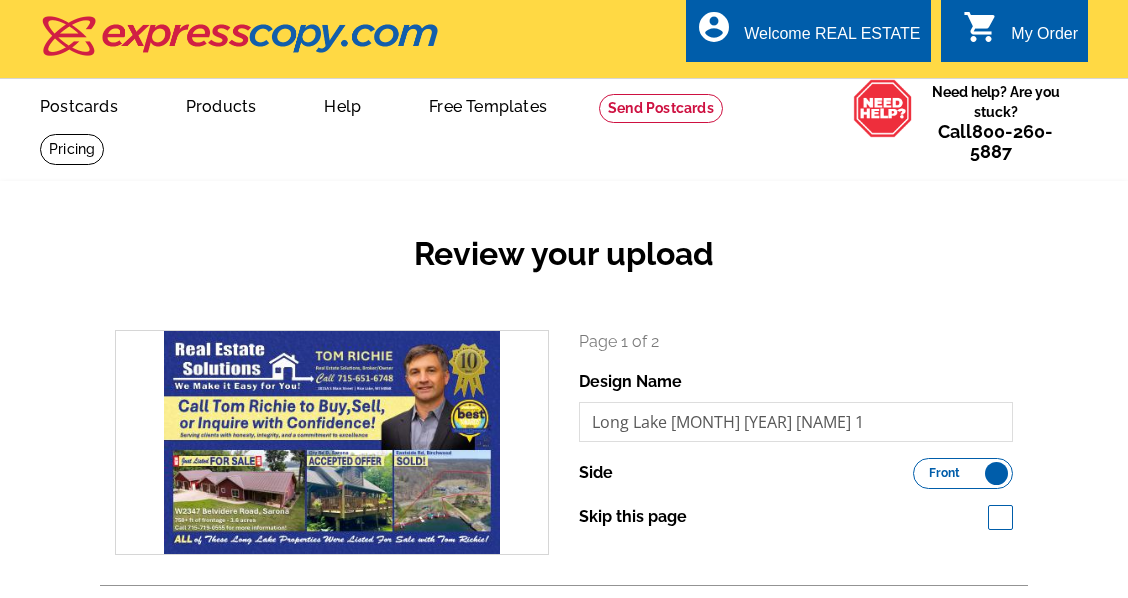 scroll, scrollTop: 0, scrollLeft: 0, axis: both 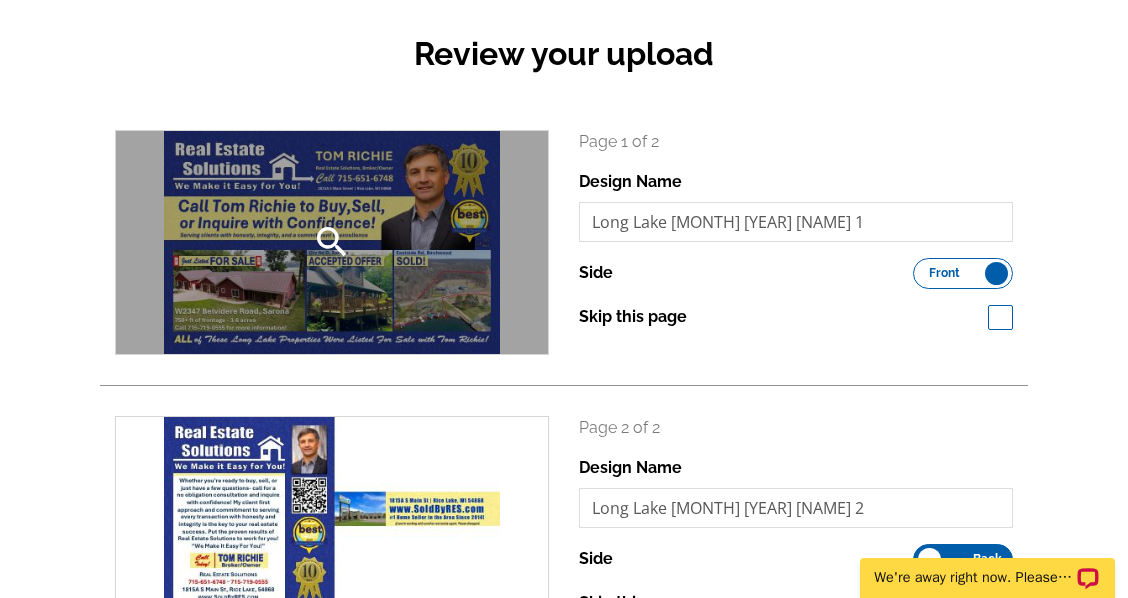 click on "search" at bounding box center (332, 242) 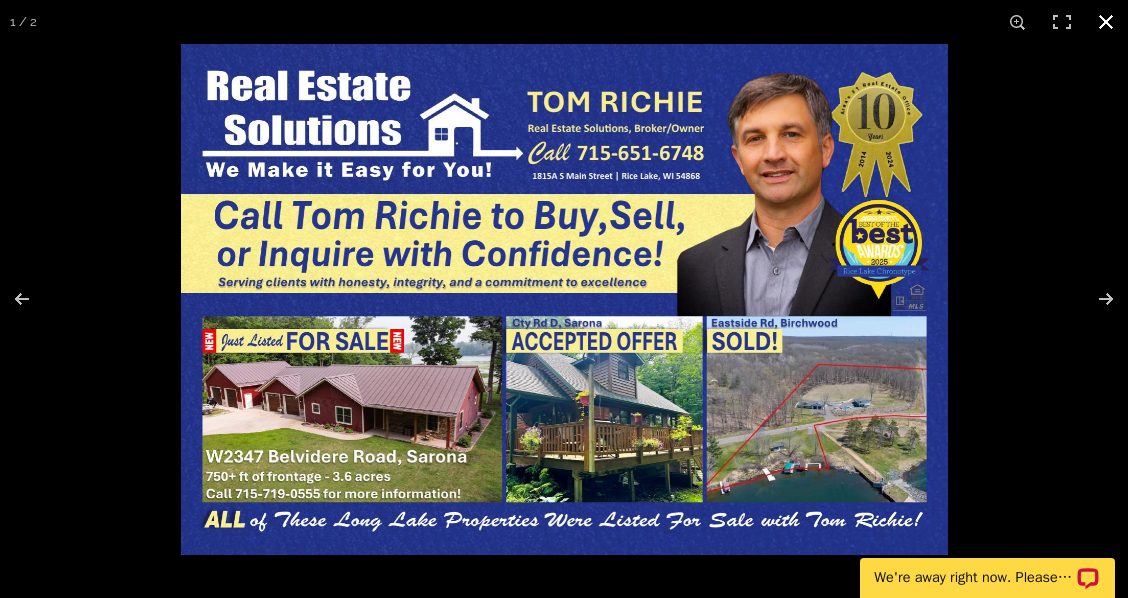 click at bounding box center [1106, 22] 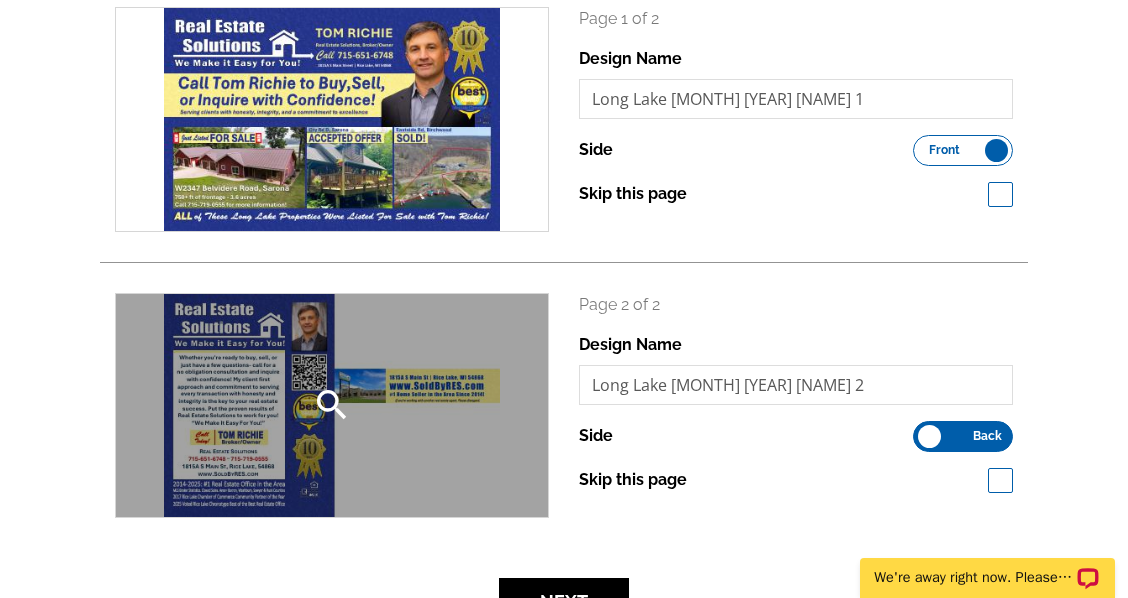 scroll, scrollTop: 333, scrollLeft: 0, axis: vertical 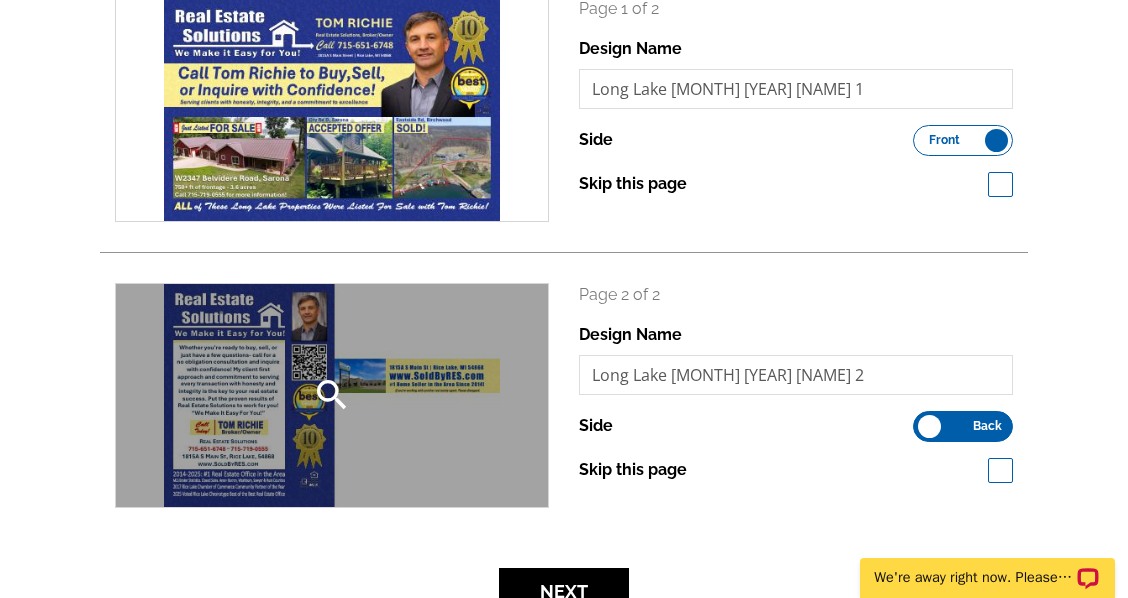 click on "search" at bounding box center [332, 395] 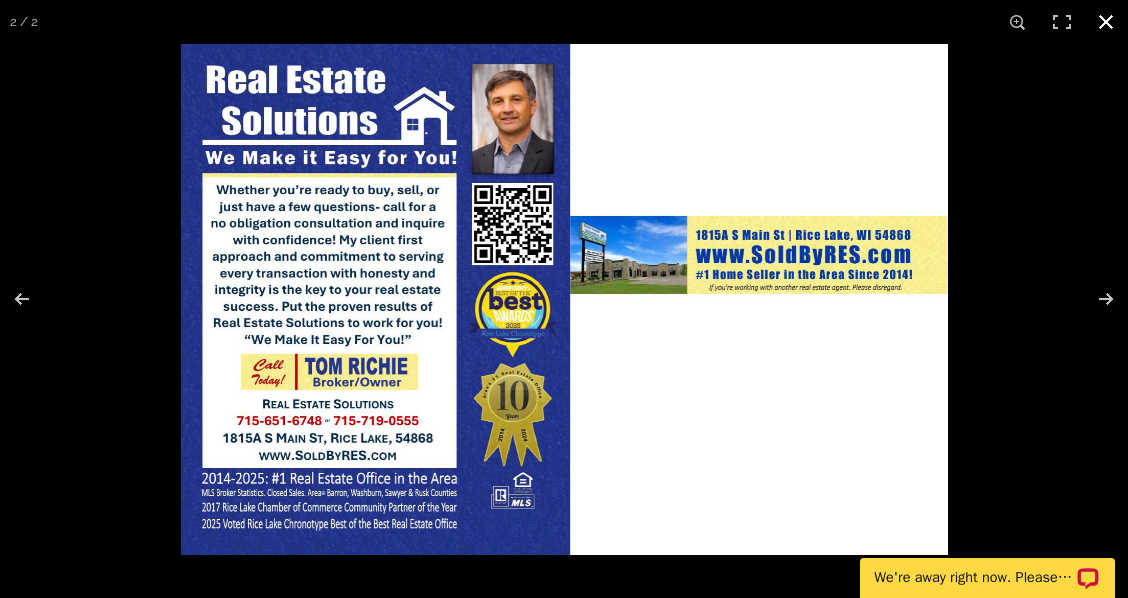 click at bounding box center (1106, 22) 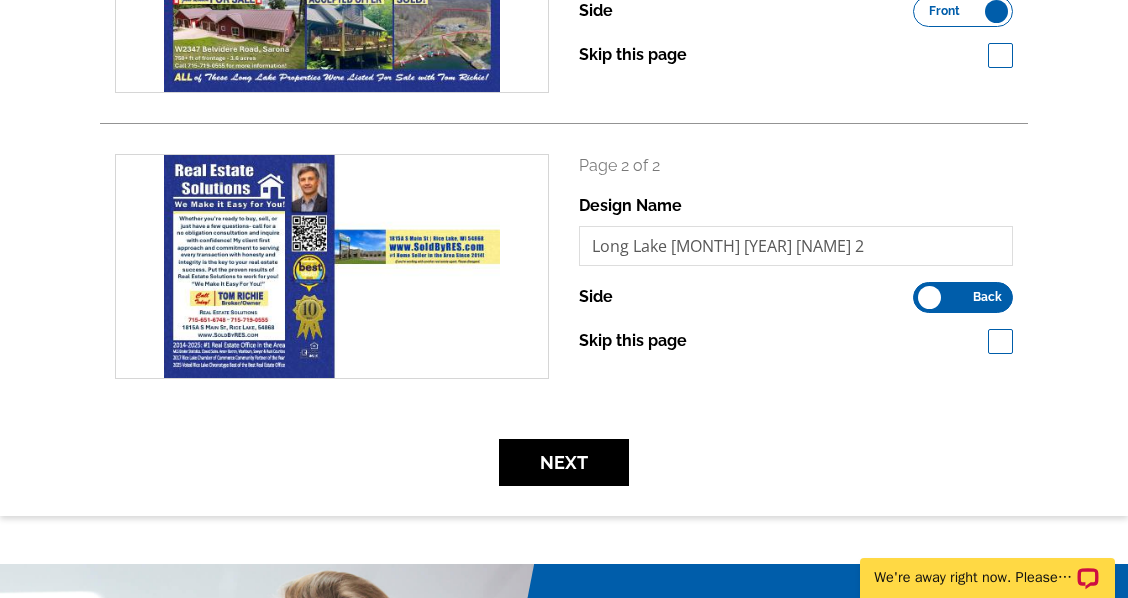 scroll, scrollTop: 466, scrollLeft: 0, axis: vertical 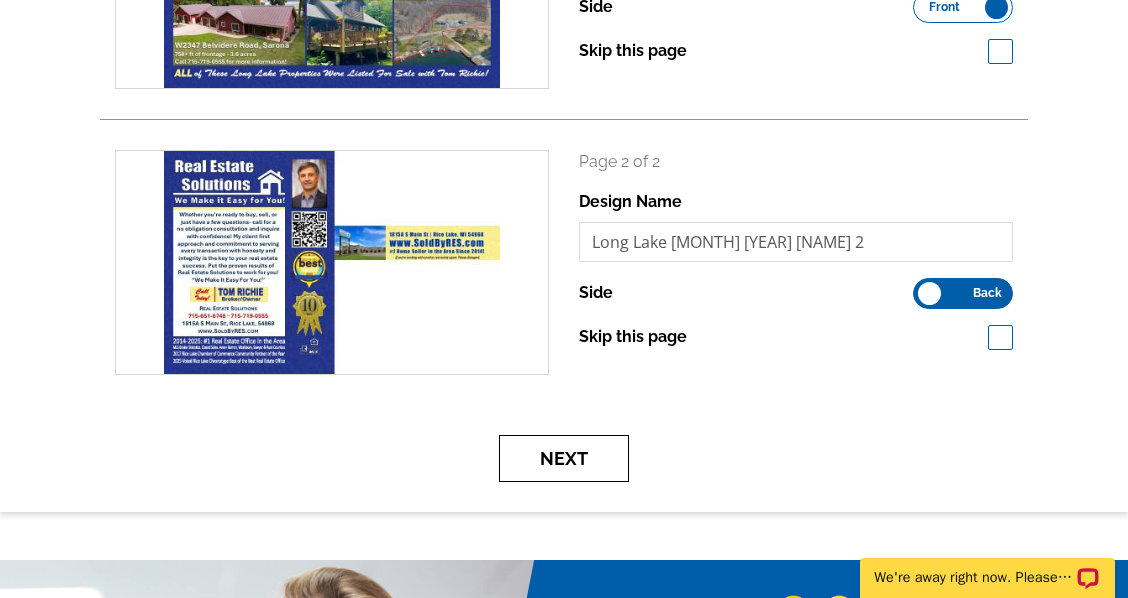 click on "Next" at bounding box center (564, 458) 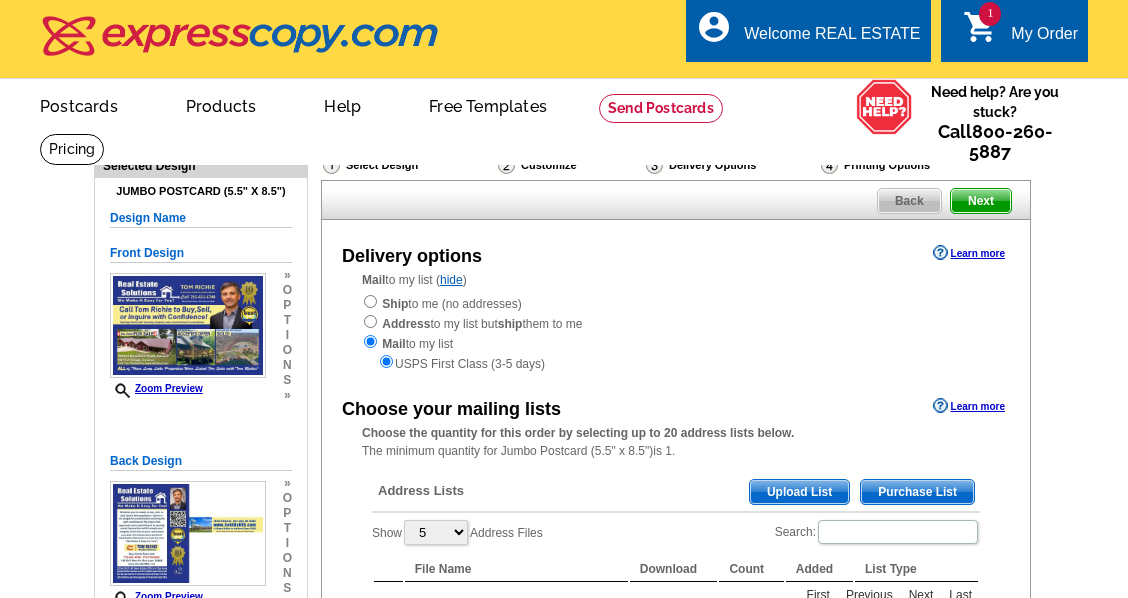scroll, scrollTop: 0, scrollLeft: 0, axis: both 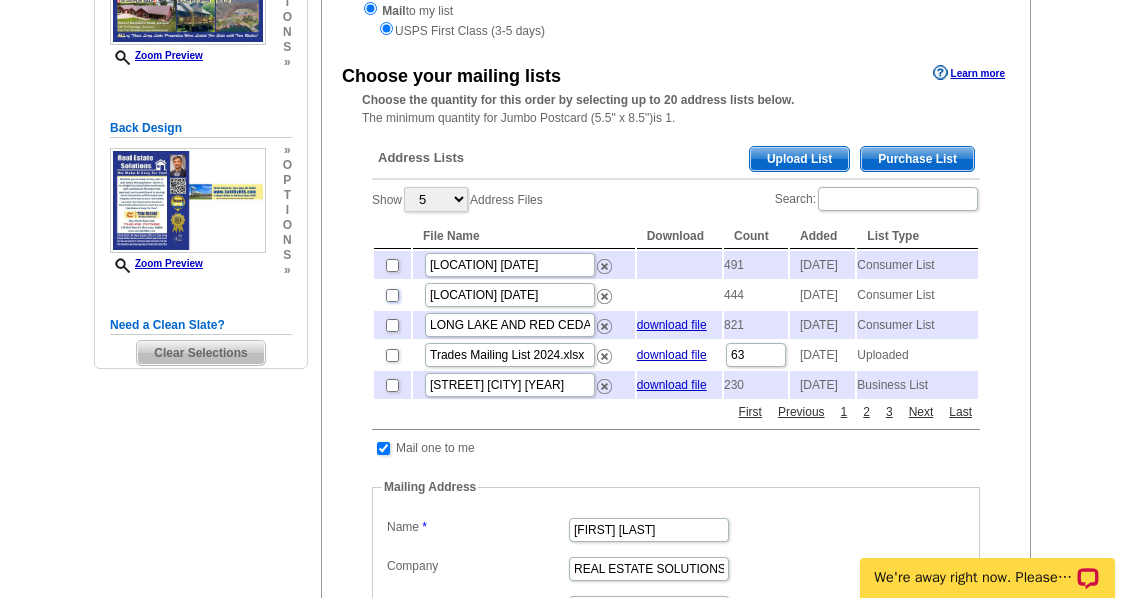 click at bounding box center (392, 295) 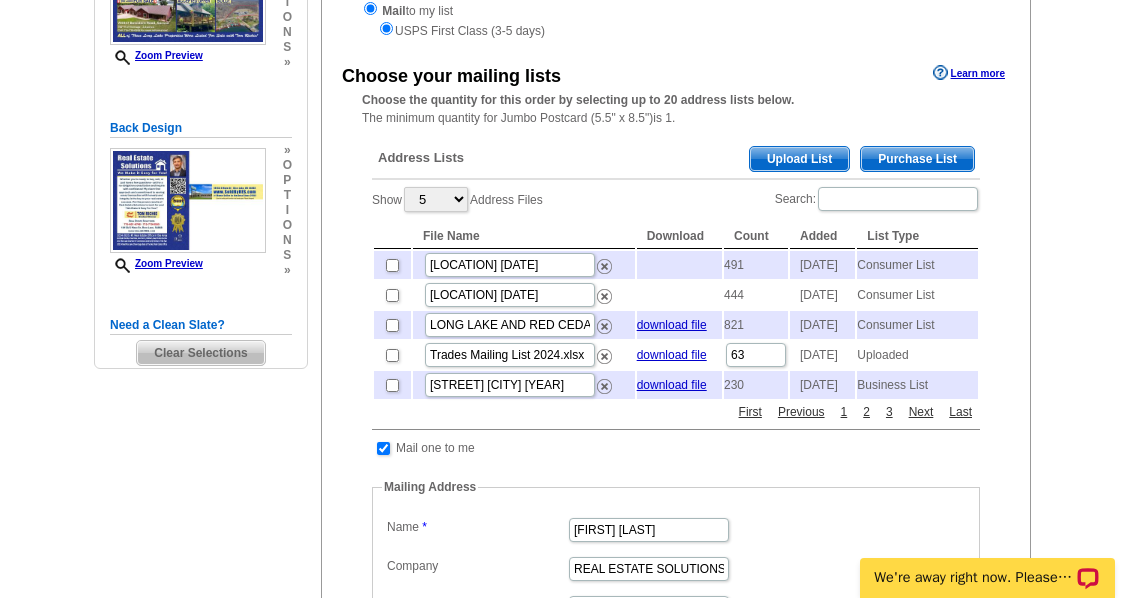 checkbox on "true" 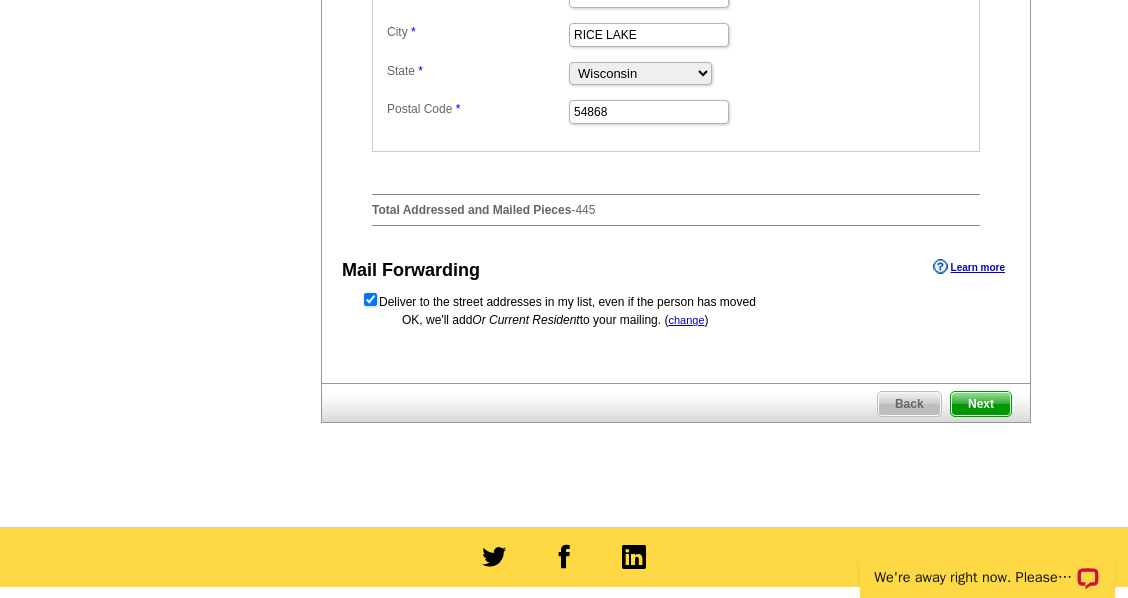 scroll, scrollTop: 1000, scrollLeft: 0, axis: vertical 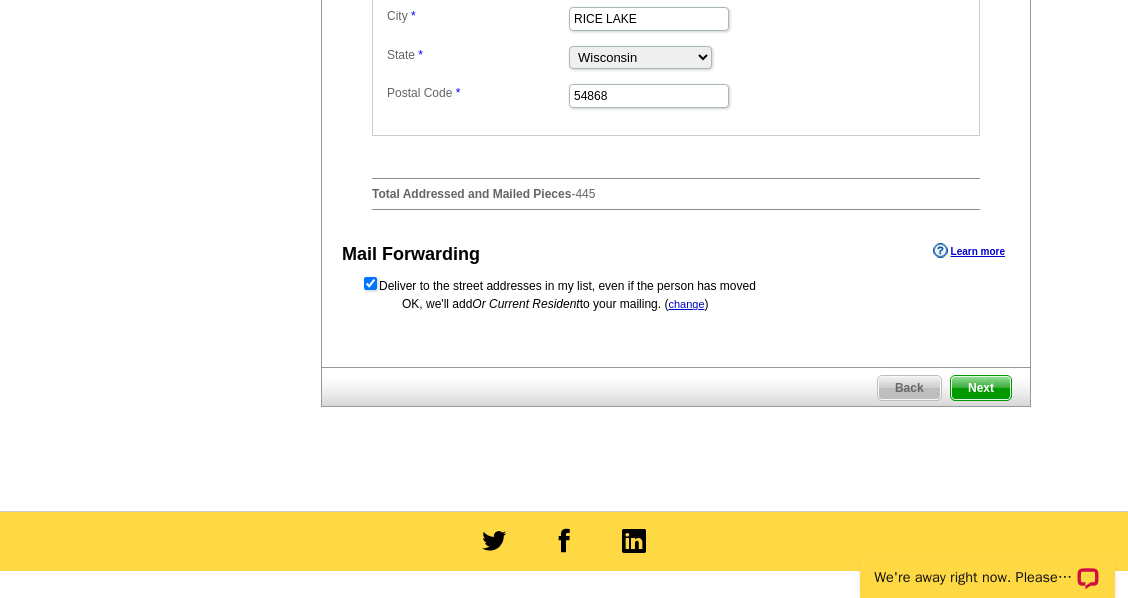 click on "Next" at bounding box center (981, 388) 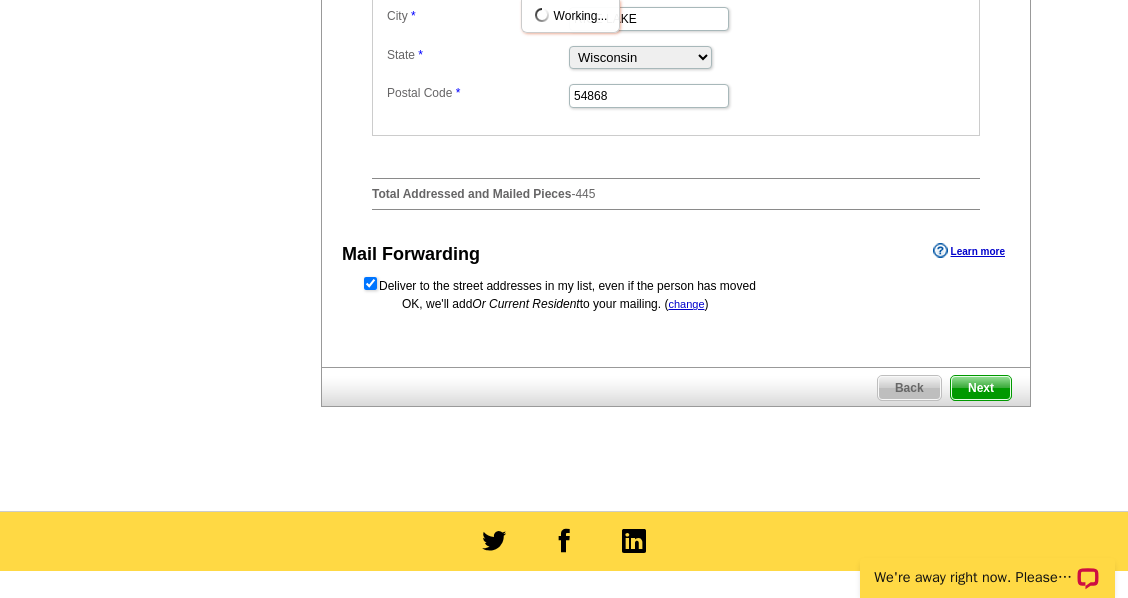 scroll, scrollTop: 0, scrollLeft: 0, axis: both 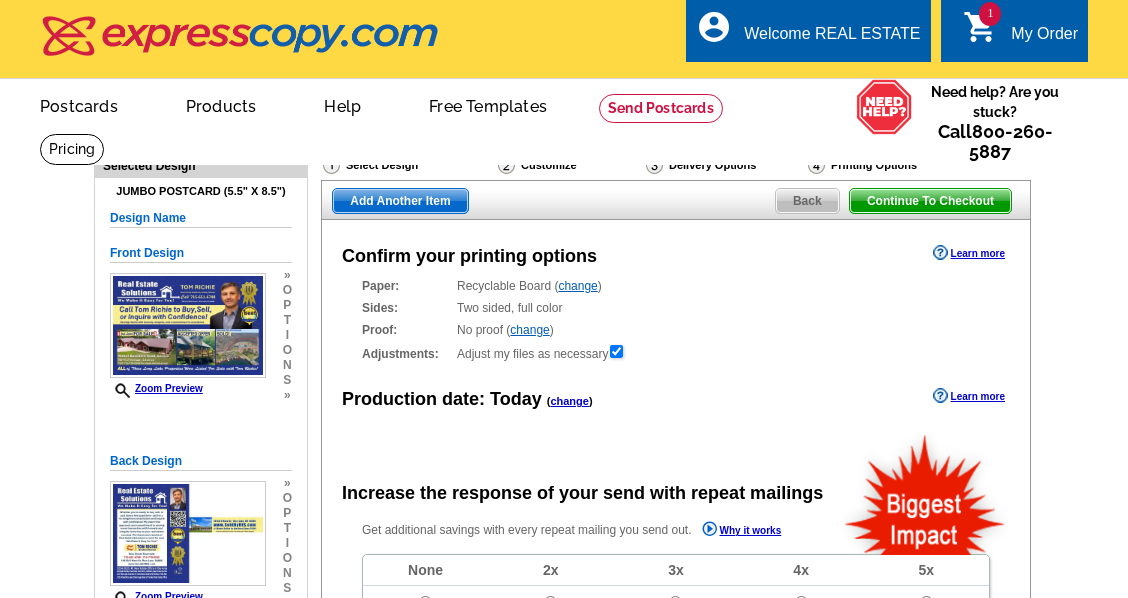 radio on "false" 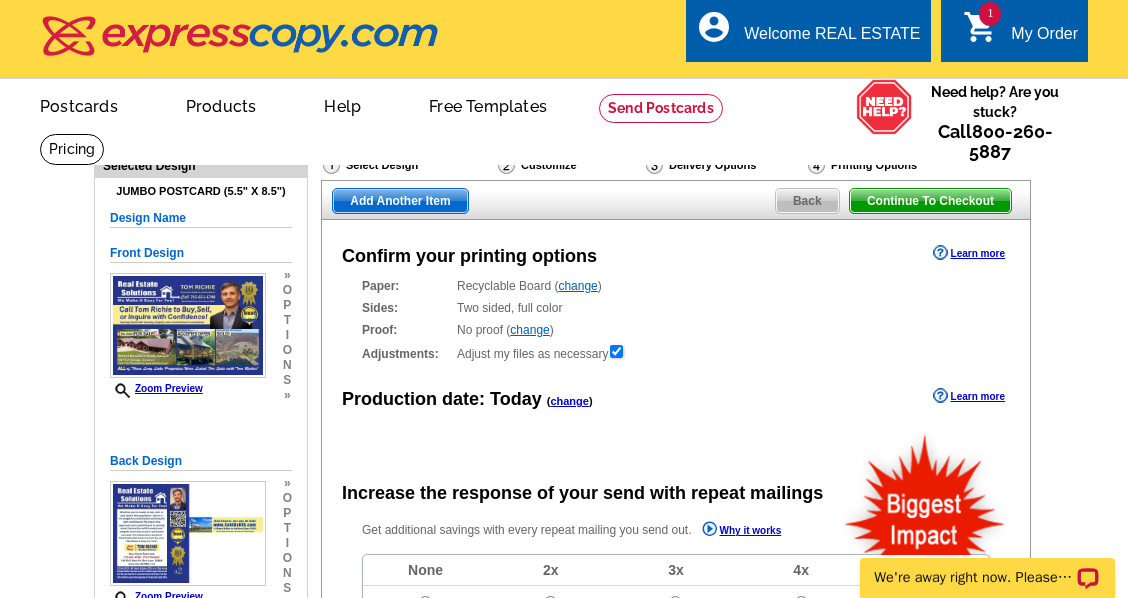 scroll, scrollTop: 0, scrollLeft: 0, axis: both 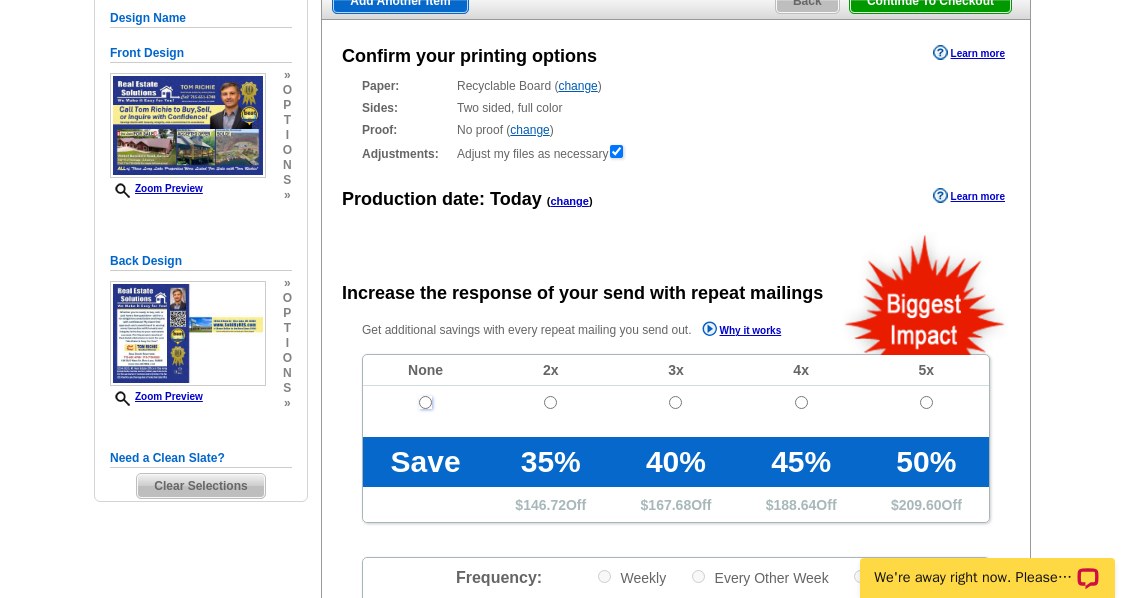 click at bounding box center [425, 402] 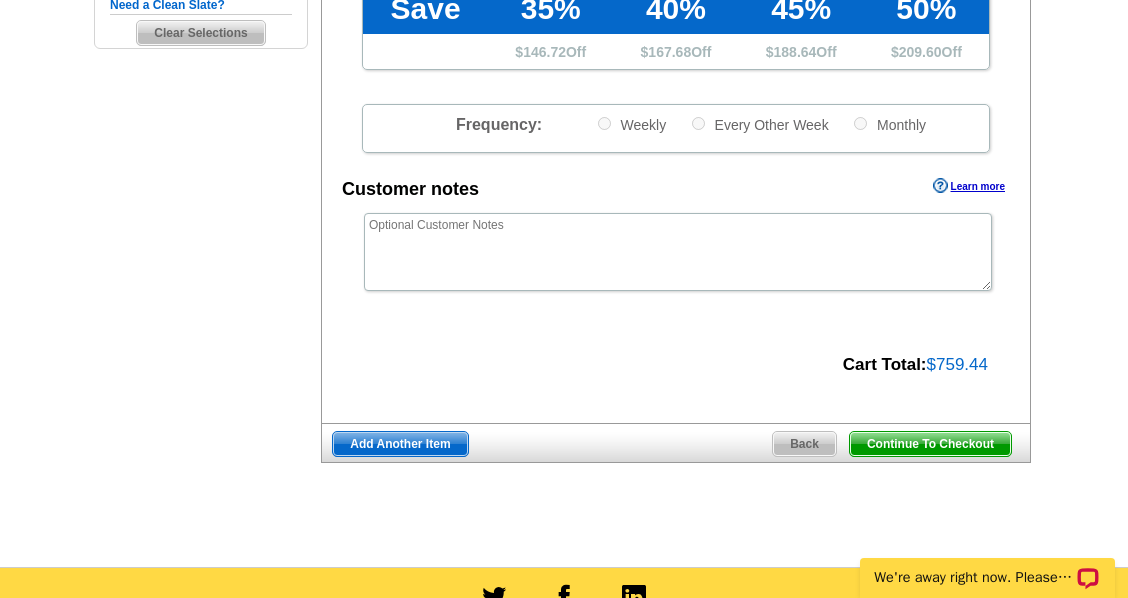 scroll, scrollTop: 666, scrollLeft: 0, axis: vertical 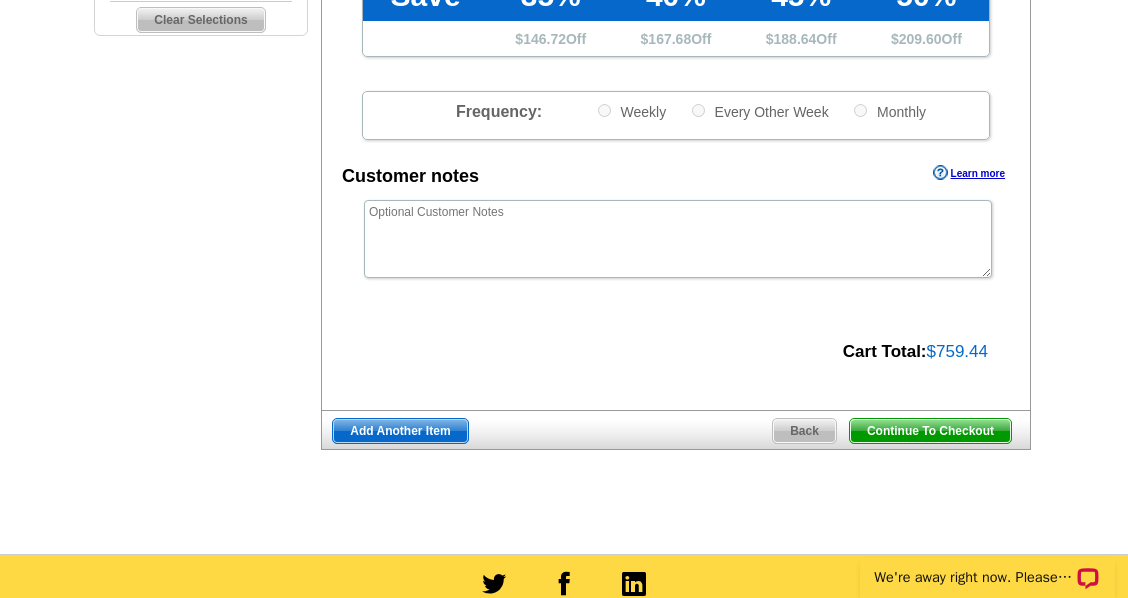 click on "Continue To Checkout" at bounding box center (930, 431) 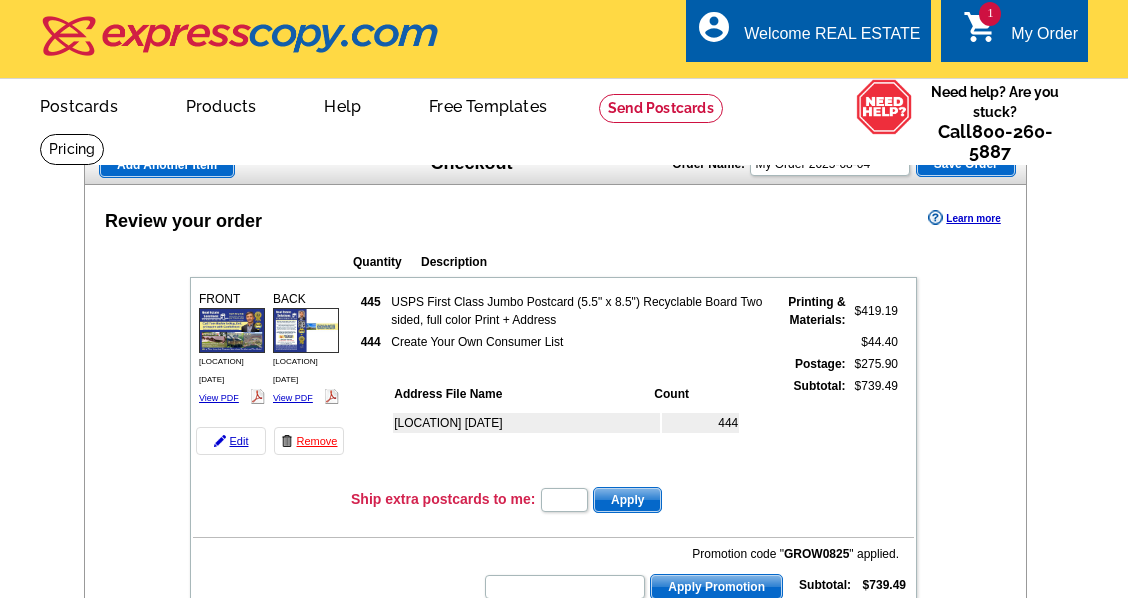 scroll, scrollTop: 0, scrollLeft: 0, axis: both 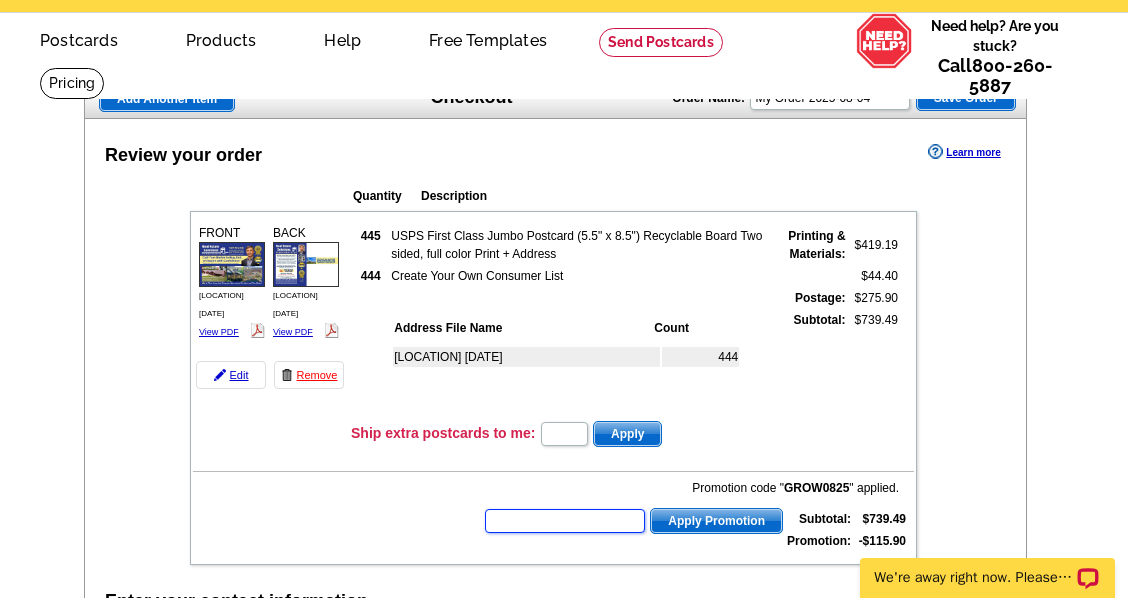 click at bounding box center [565, 521] 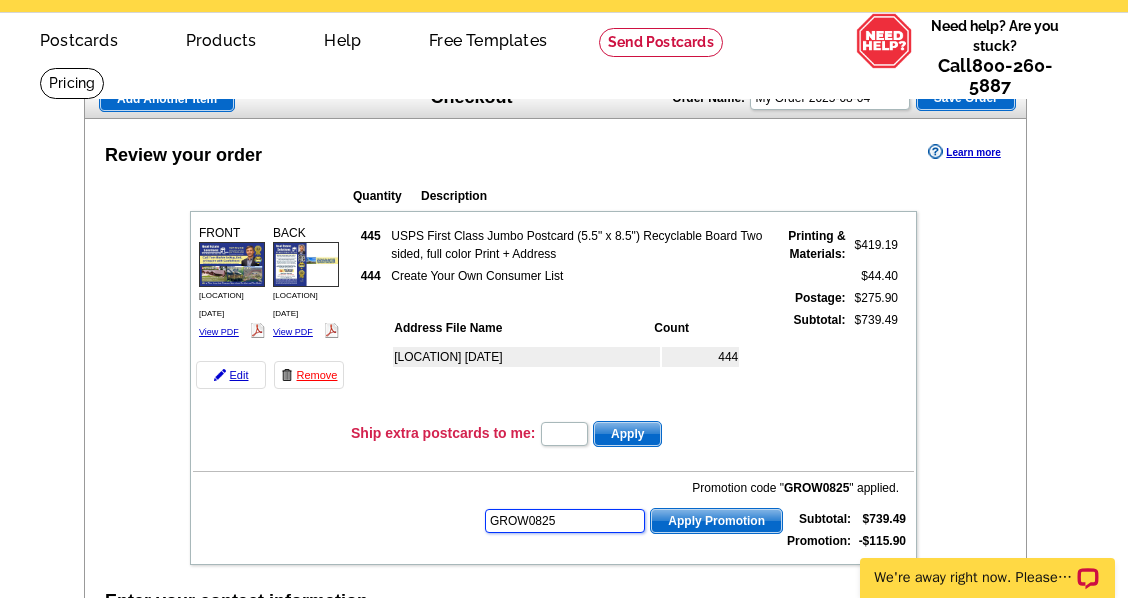 type on "GROW0825" 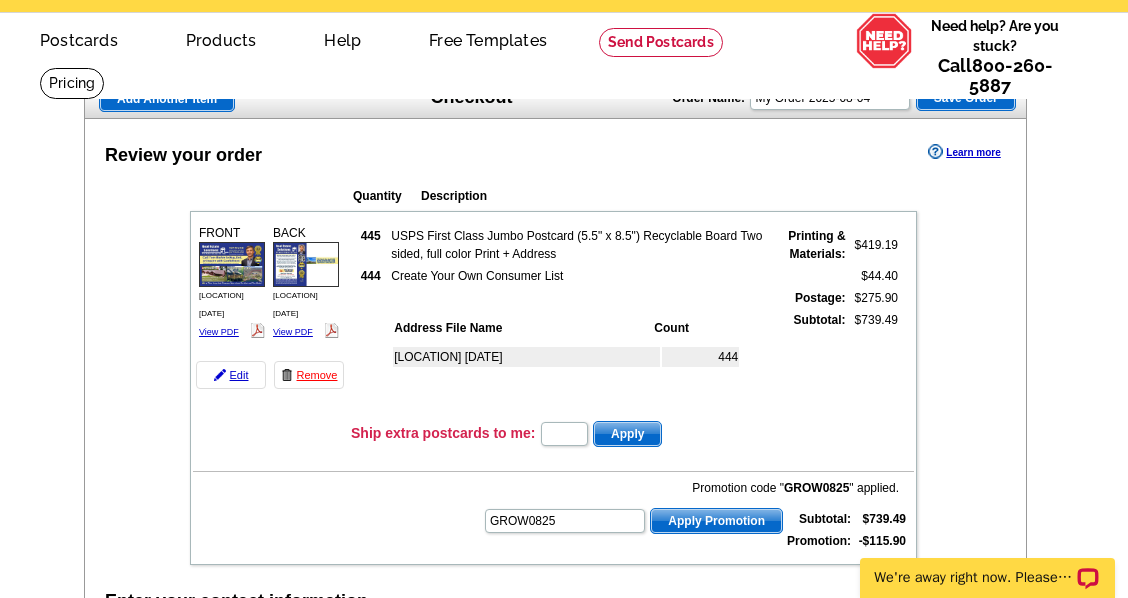 click on "Apply Promotion" at bounding box center (716, 521) 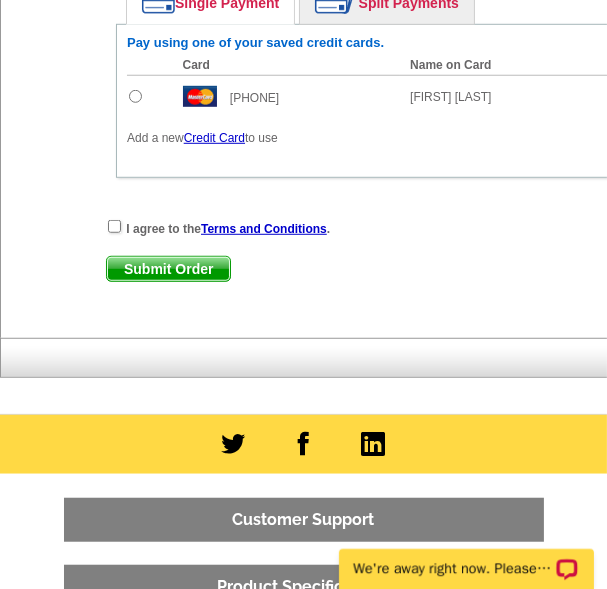 scroll, scrollTop: 1000, scrollLeft: 0, axis: vertical 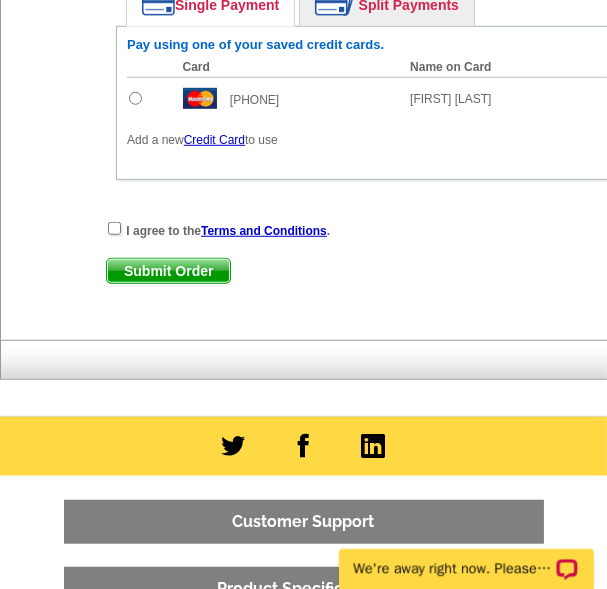 click on "Credit Card" at bounding box center [214, 140] 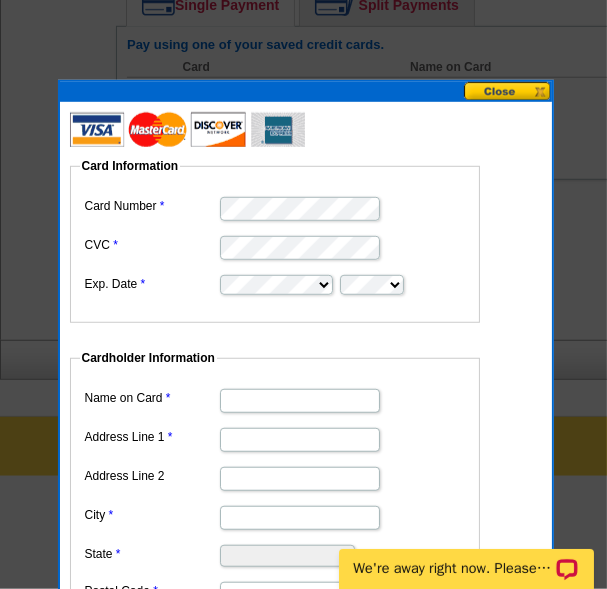 click on "Name on Card" at bounding box center [300, 401] 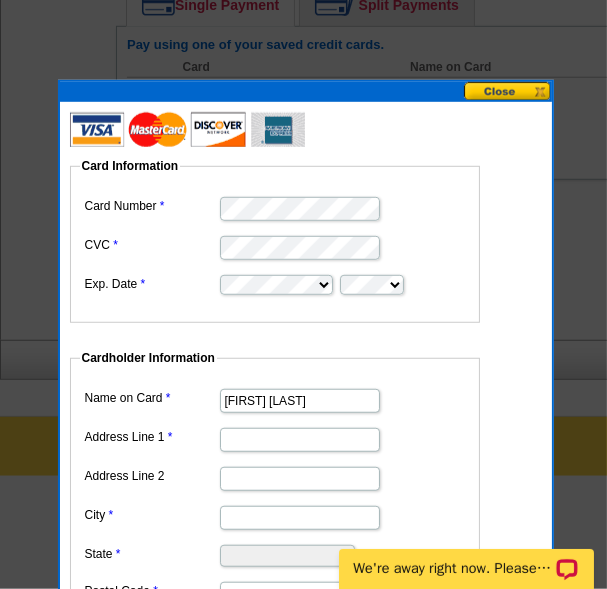 type on "KATRIEL WEYERS" 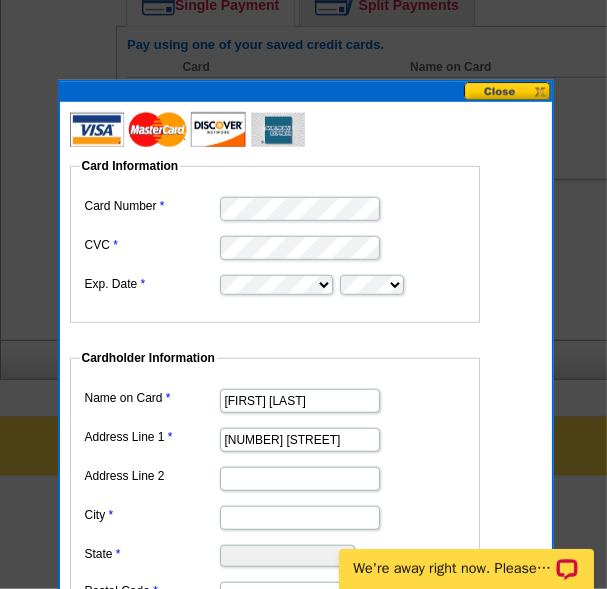 type on "1815A S MAIN ST" 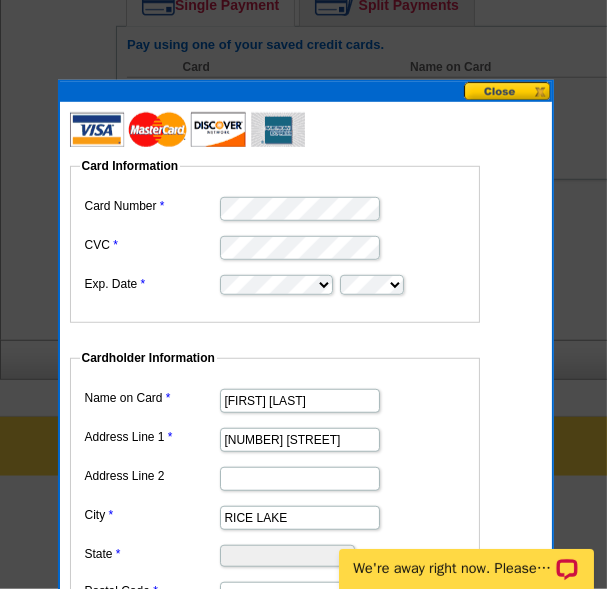 type on "RICE LAKE" 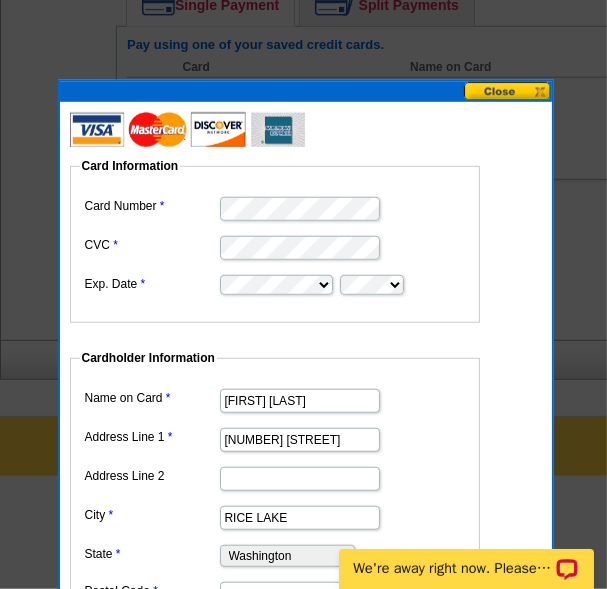 select on "WI" 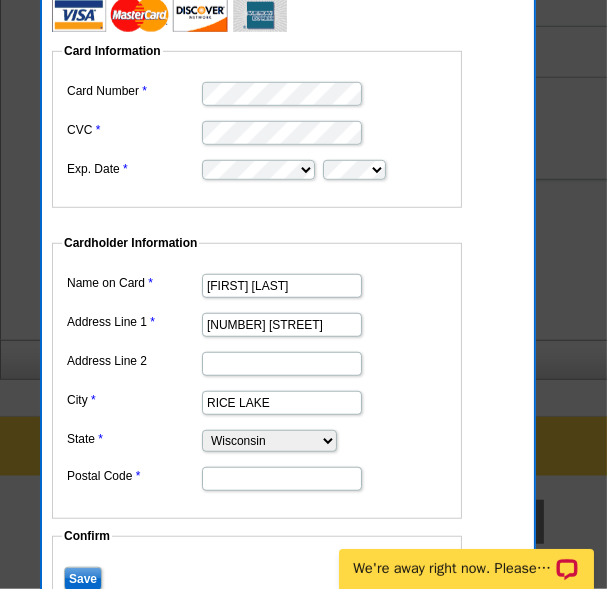 drag, startPoint x: 303, startPoint y: 85, endPoint x: 287, endPoint y: -31, distance: 117.09825 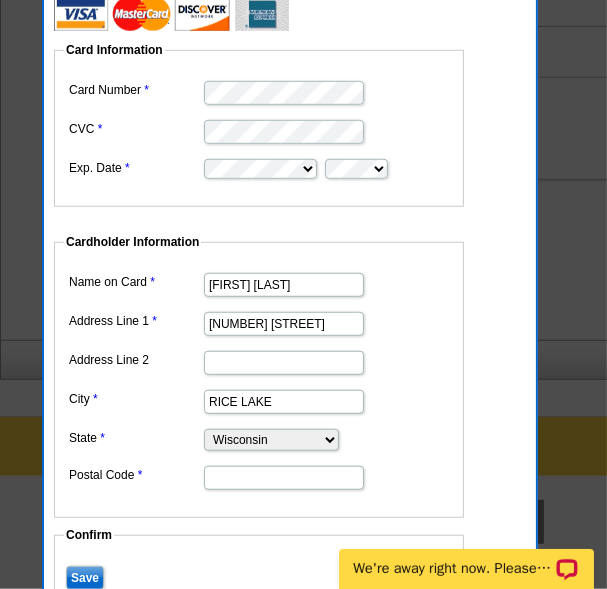 click on "Postal Code" at bounding box center (284, 478) 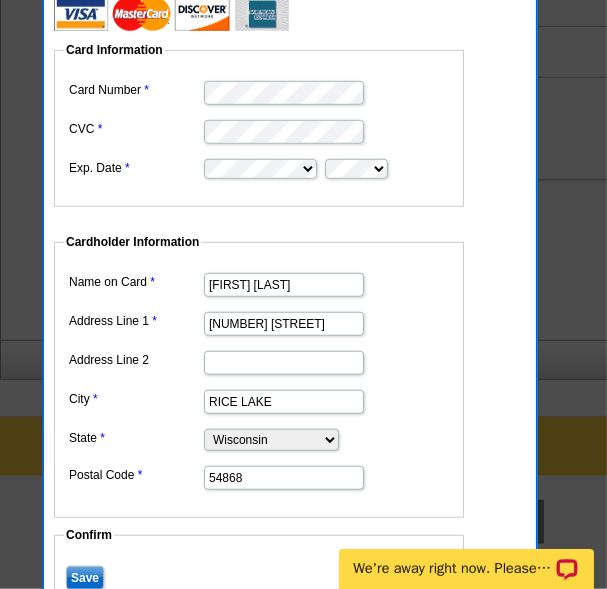 type on "54868" 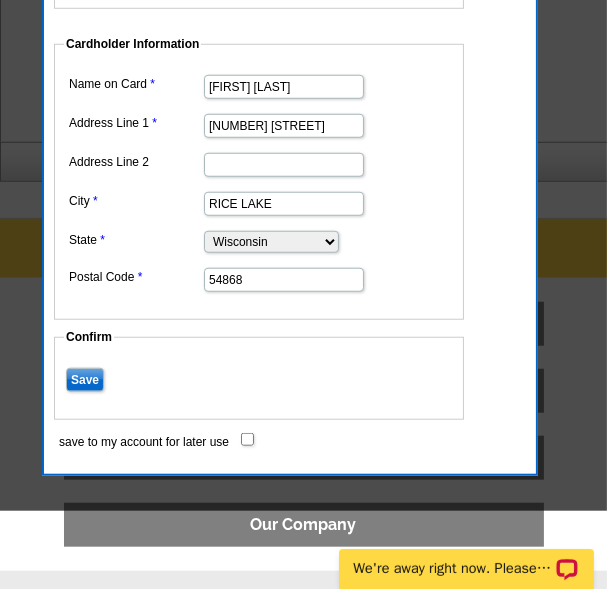 scroll, scrollTop: 1200, scrollLeft: 0, axis: vertical 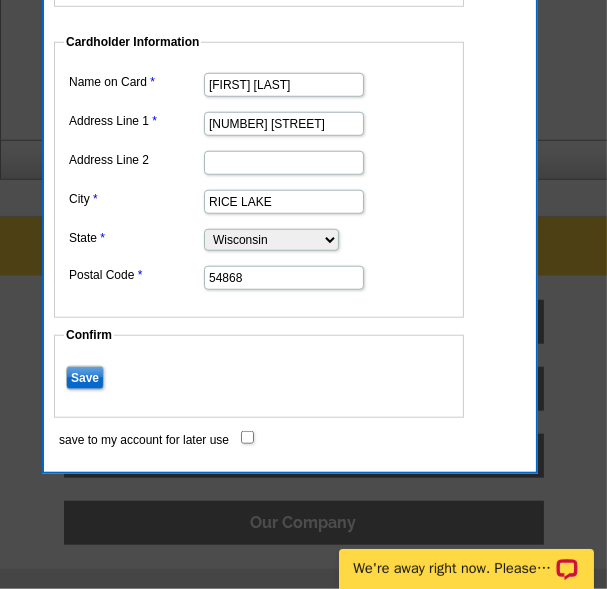 click on "save to my account for later use" at bounding box center [247, 437] 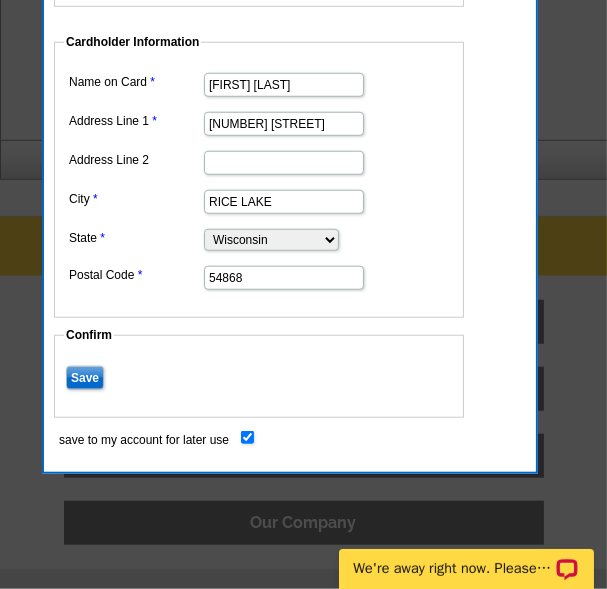 click on "Save" at bounding box center (85, 378) 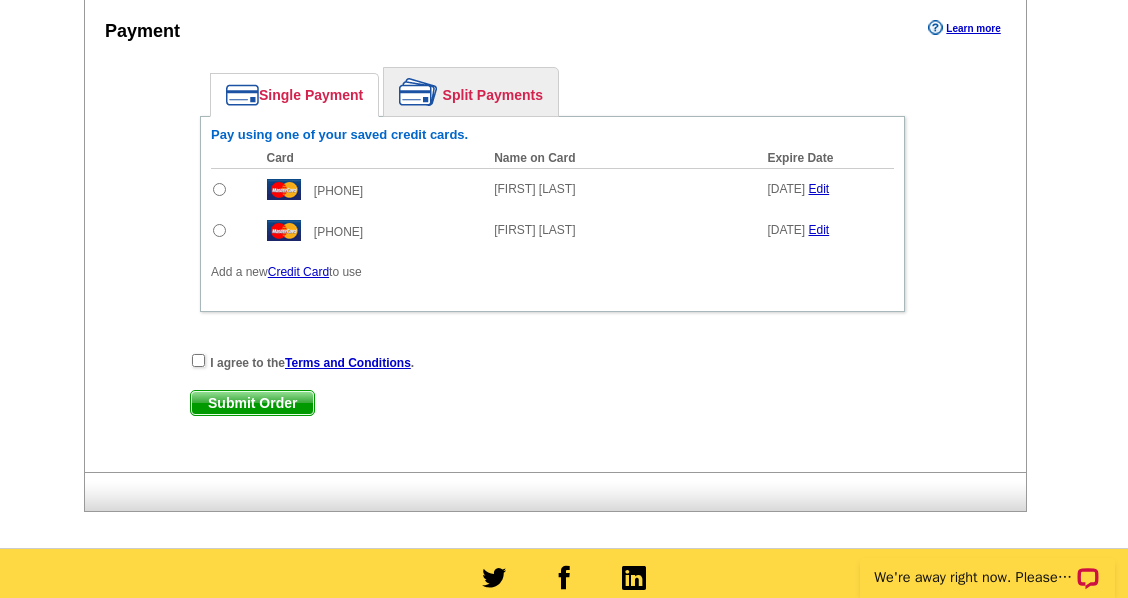 scroll, scrollTop: 907, scrollLeft: 0, axis: vertical 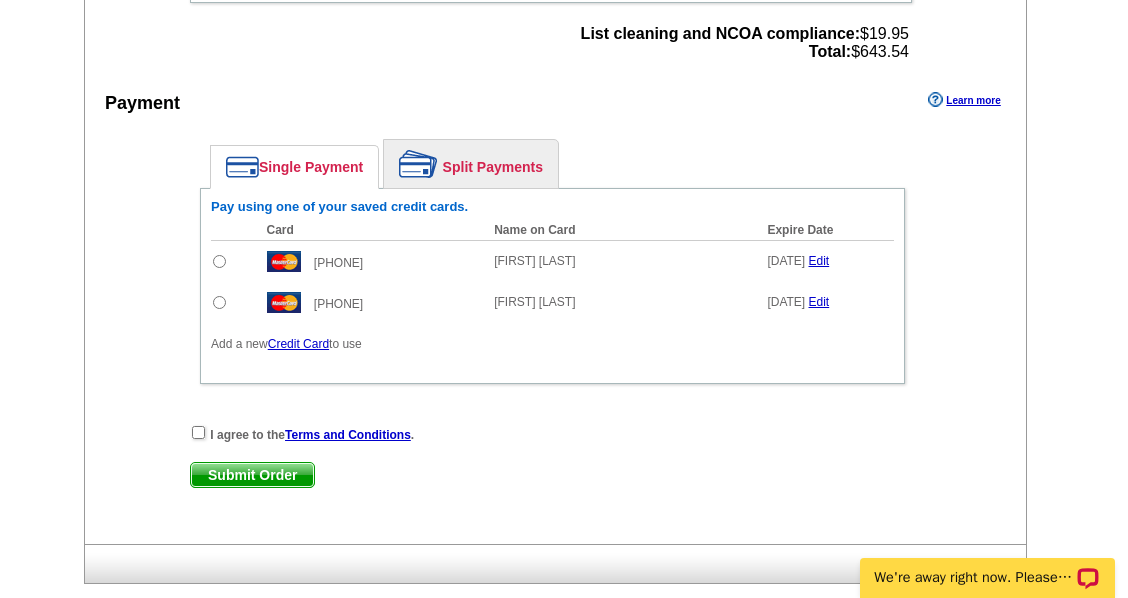 click at bounding box center [219, 261] 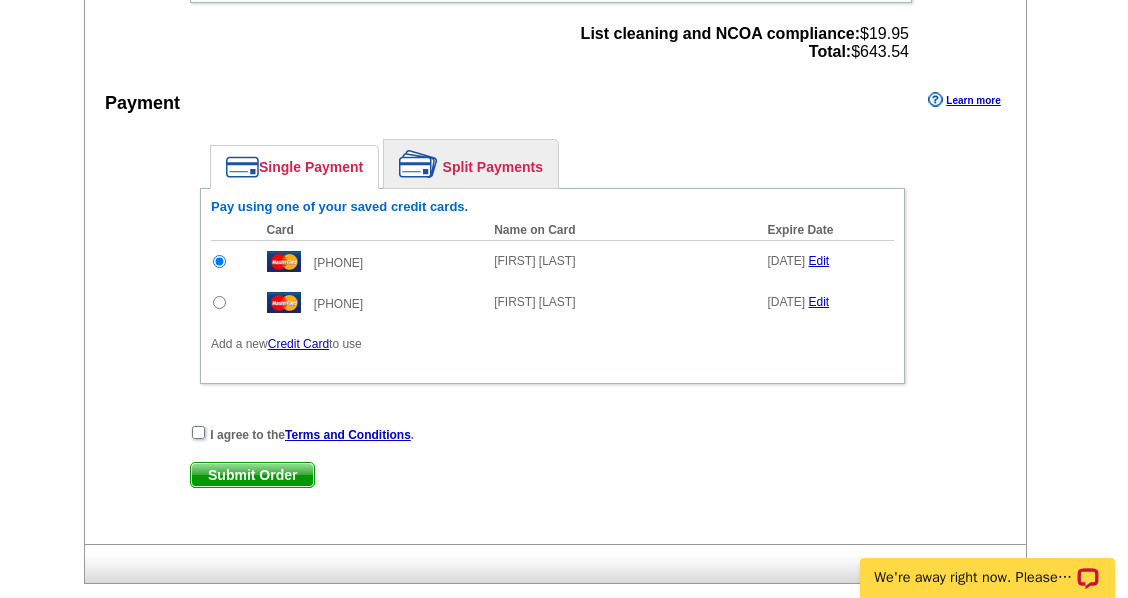 click at bounding box center (198, 432) 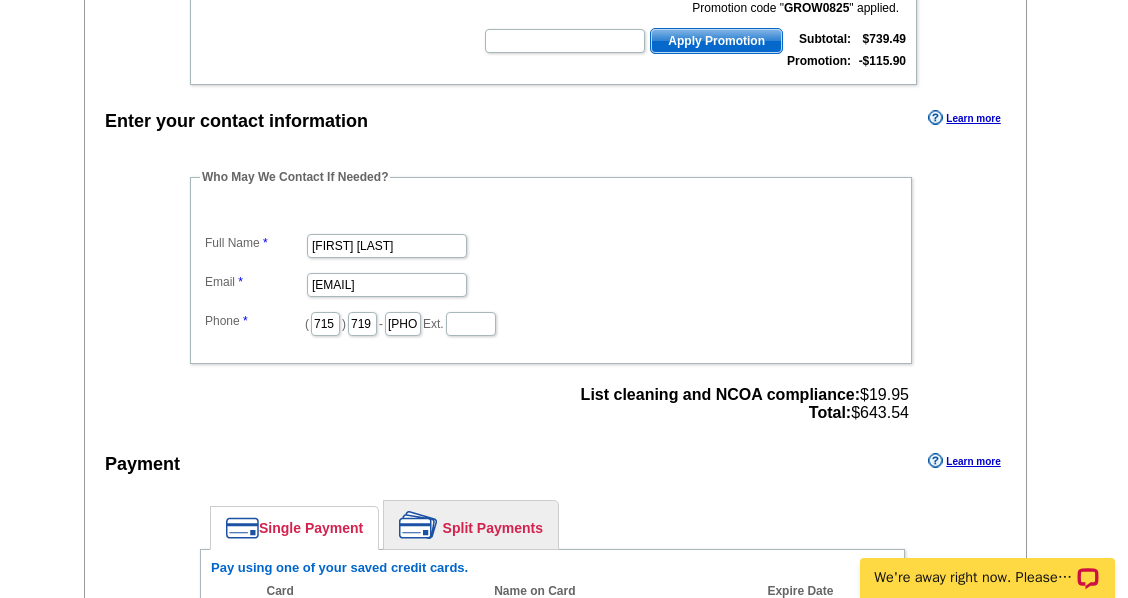 scroll, scrollTop: 533, scrollLeft: 0, axis: vertical 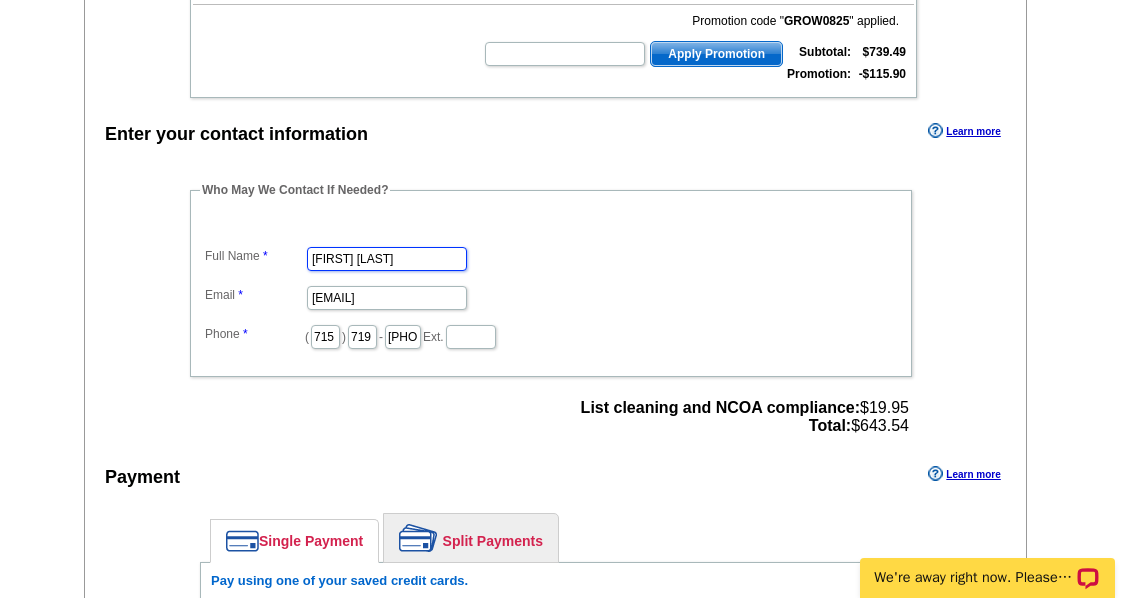 click on "[FIRST] [LAST]" at bounding box center [387, 259] 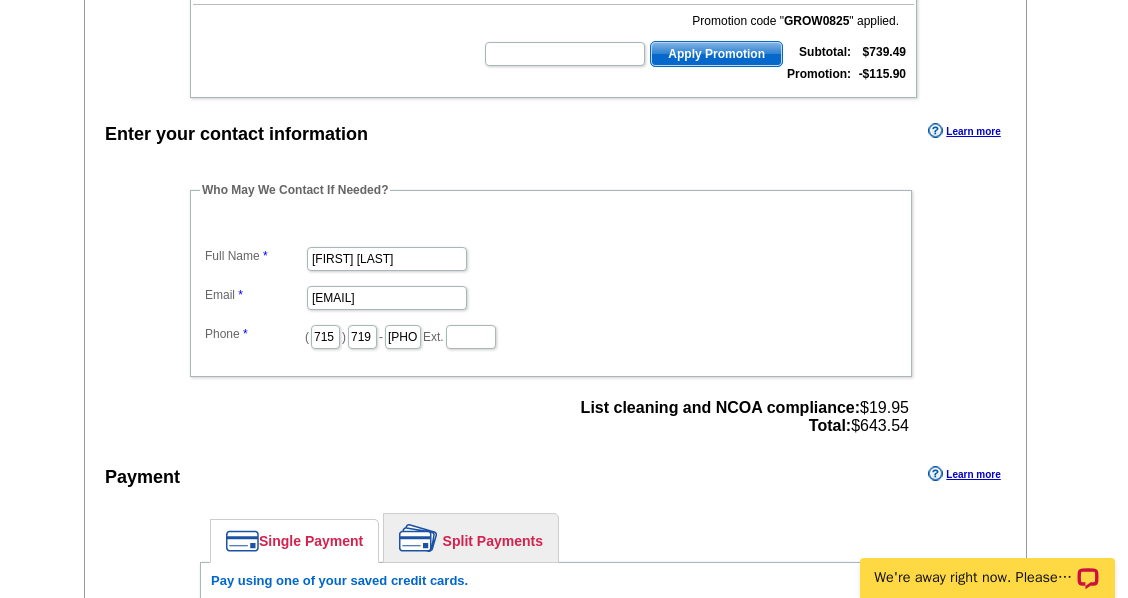 click on "Enter your contact information
Learn more
Who May We Contact If Needed?
Full Name
SARAH FOX
Email
sarahjoanfox@gmail.com
Phone
( 715 )  719  -  0555  Ext.
List cleaning and NCOA compliance:
$19.95
Total:  $643.54
Payment
Learn more
Single Payment
Split Payments
Pay using one of your saved credit cards.
Card $" at bounding box center [555, 518] 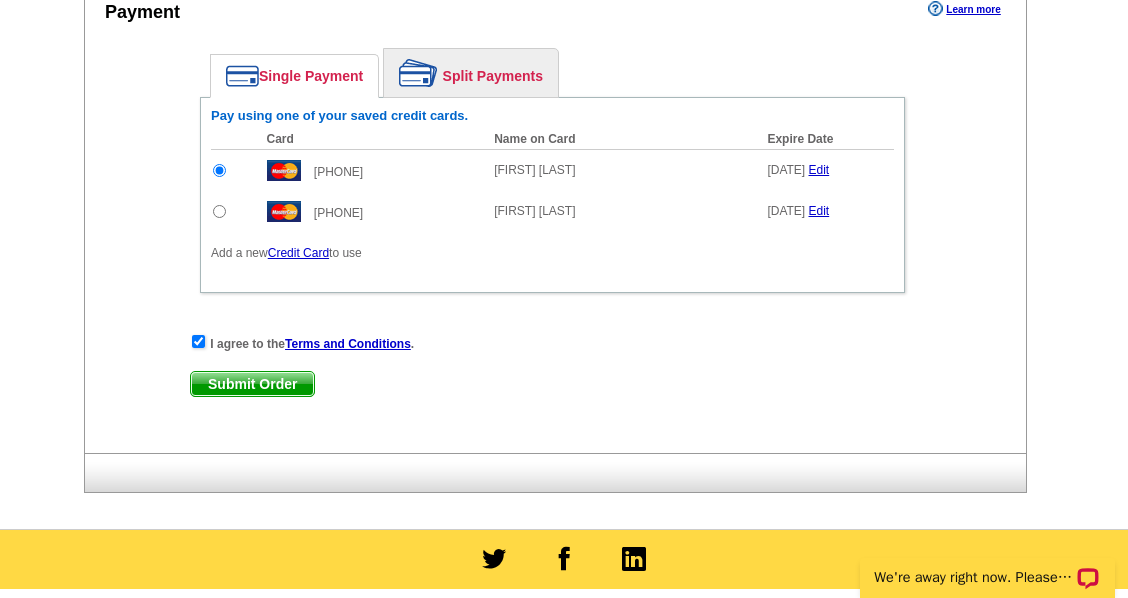 scroll, scrollTop: 1000, scrollLeft: 0, axis: vertical 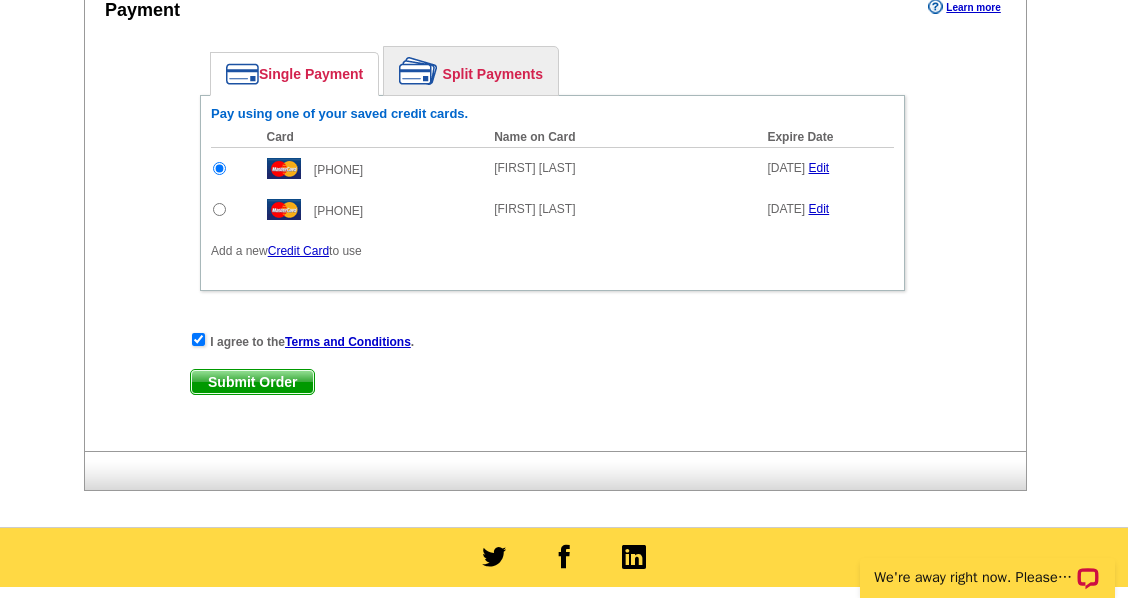 click on "Submit Order" at bounding box center (252, 382) 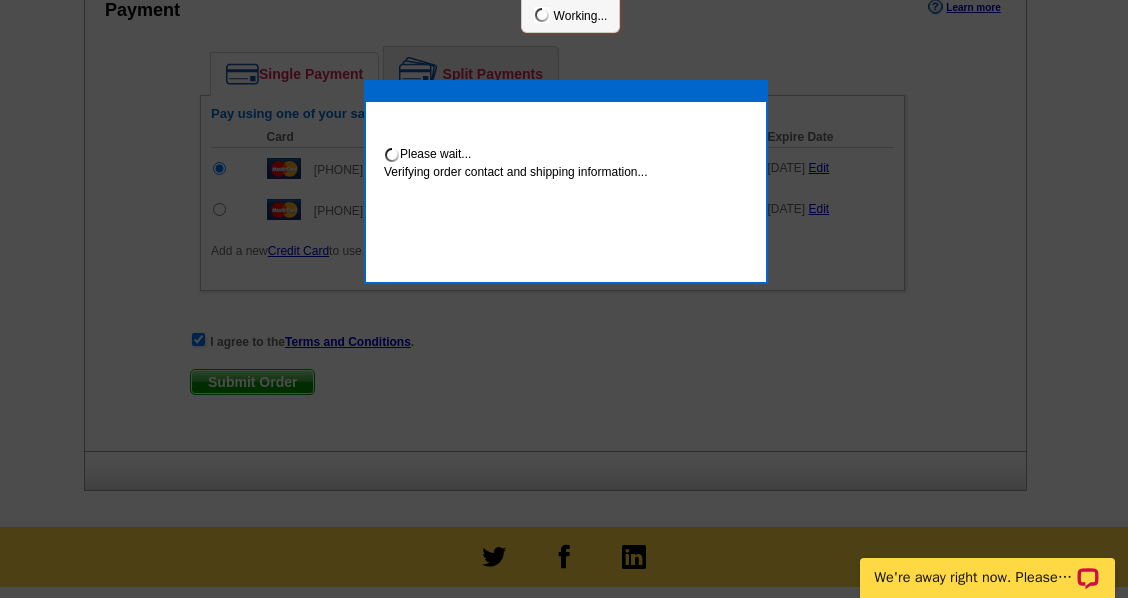 scroll, scrollTop: 1100, scrollLeft: 0, axis: vertical 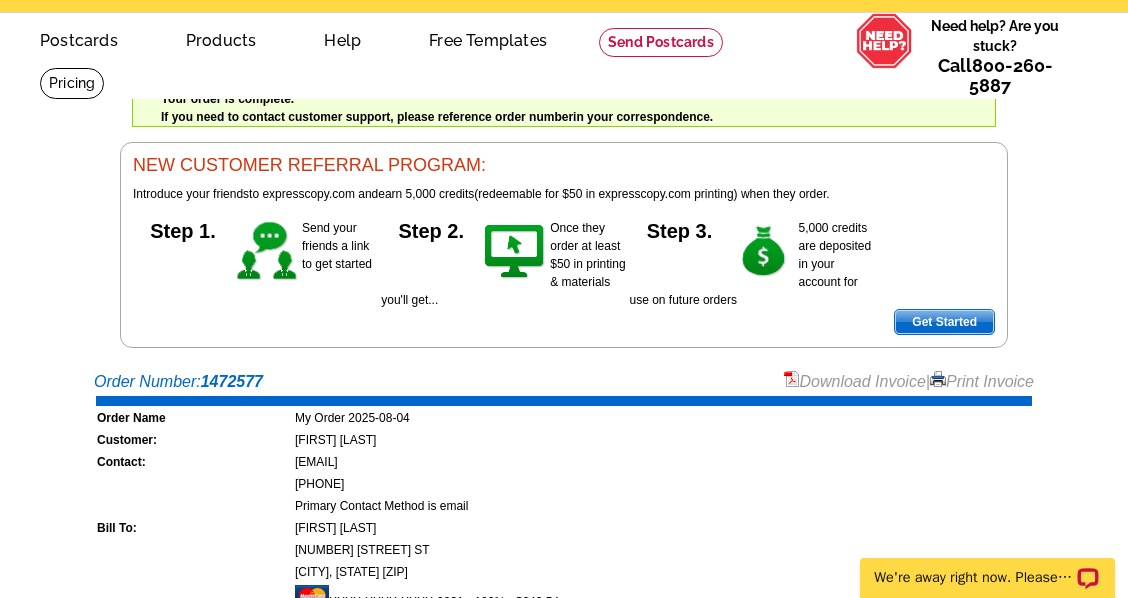 click on "Download Invoice" at bounding box center (855, 381) 